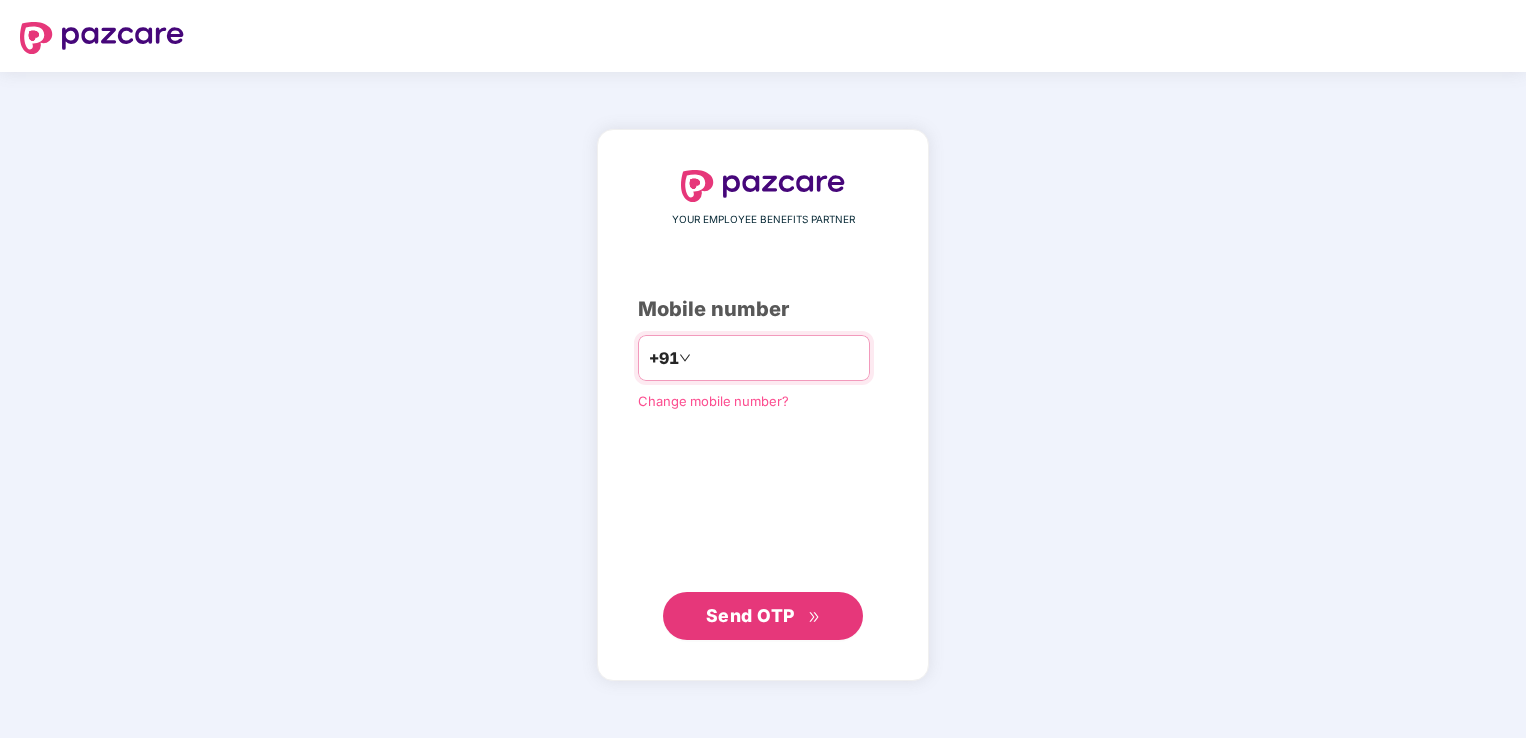 scroll, scrollTop: 0, scrollLeft: 0, axis: both 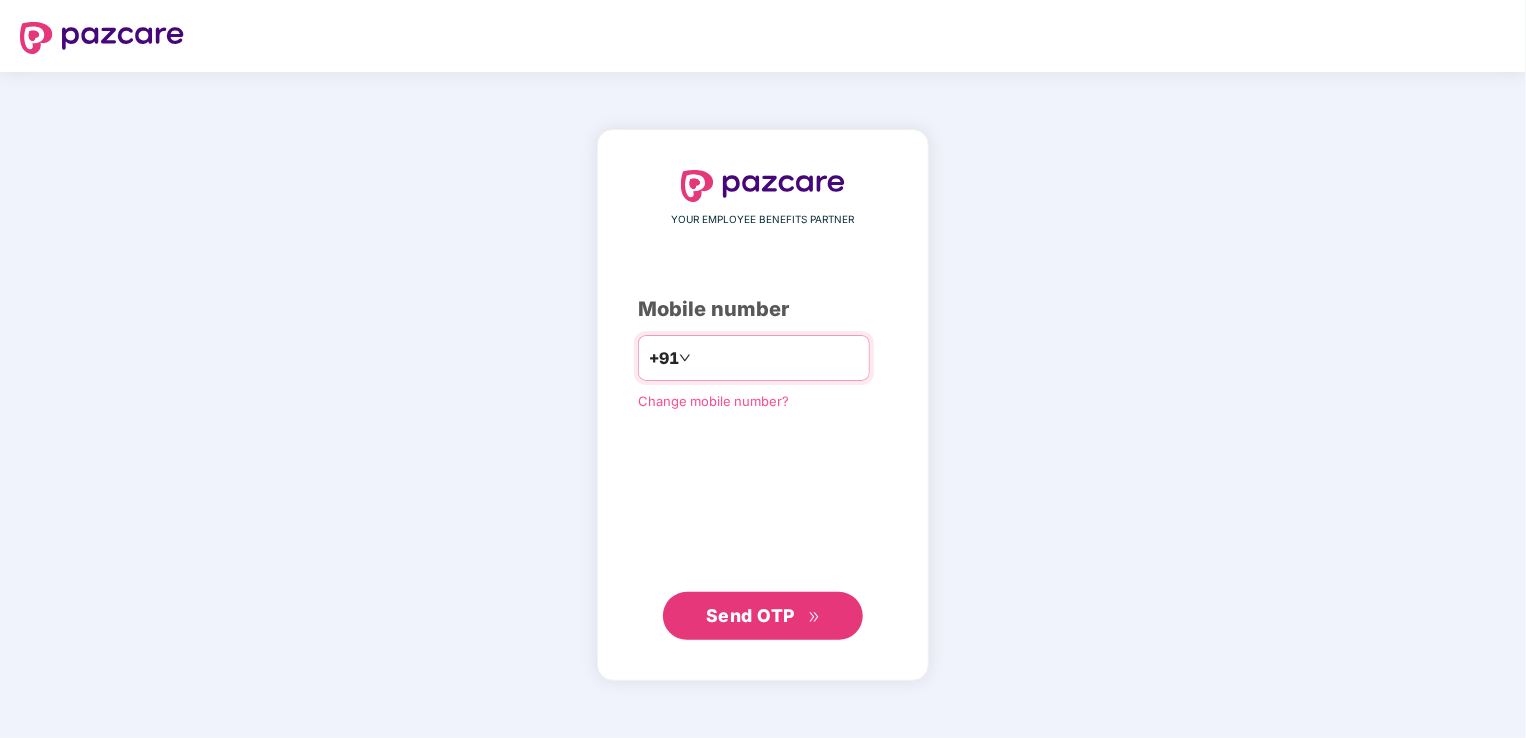 drag, startPoint x: 0, startPoint y: 0, endPoint x: 721, endPoint y: 349, distance: 801.0256 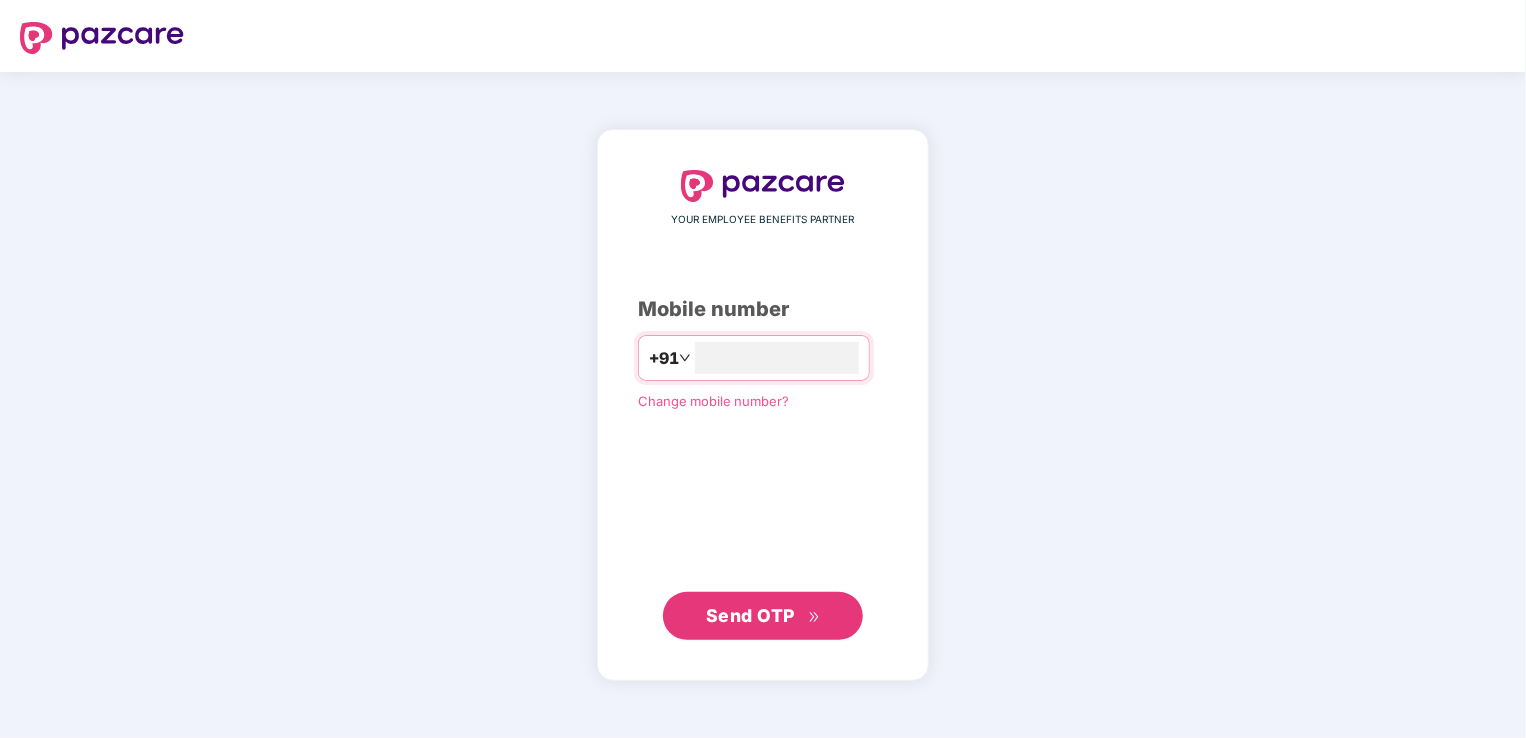 click on "Send OTP" at bounding box center (763, 616) 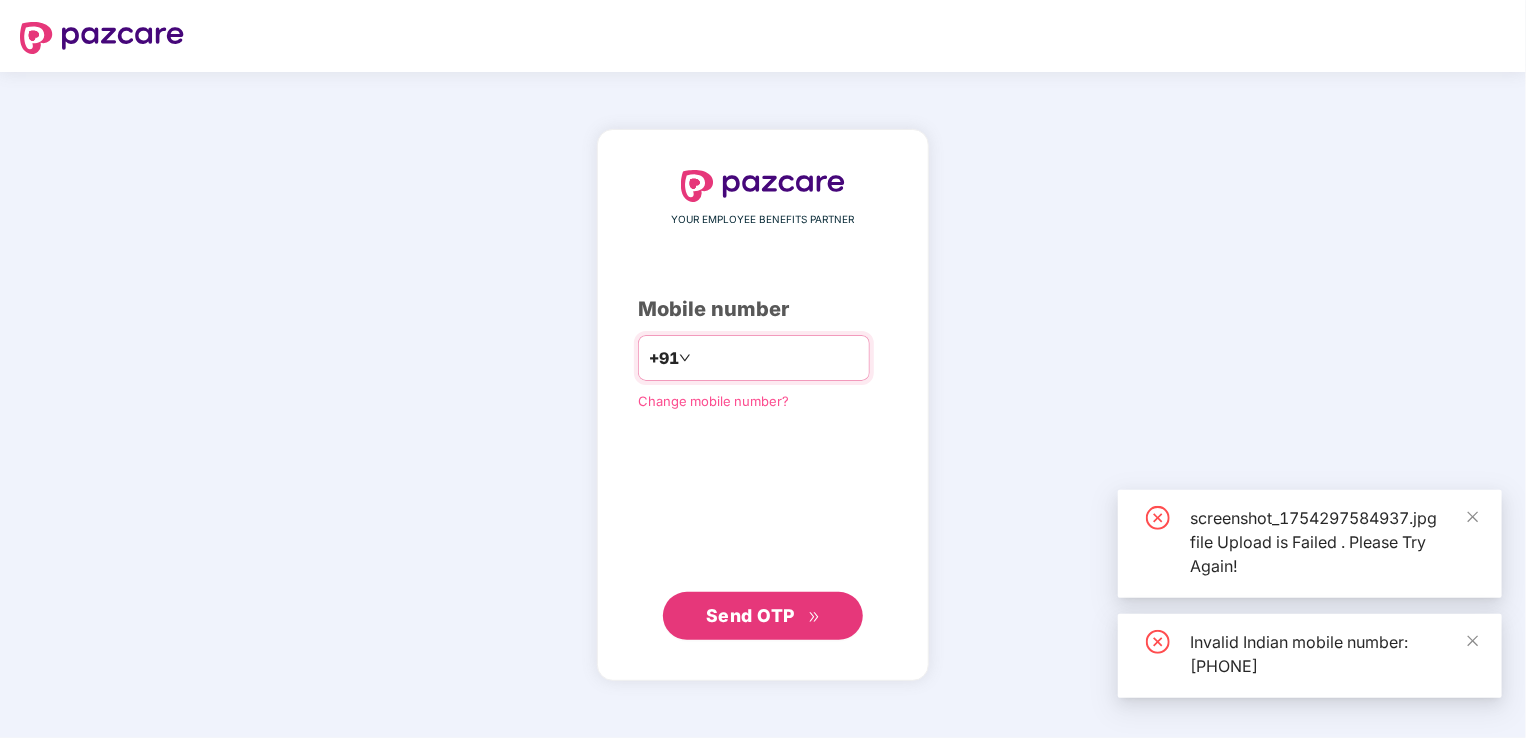 drag, startPoint x: 796, startPoint y: 362, endPoint x: 767, endPoint y: 357, distance: 29.427877 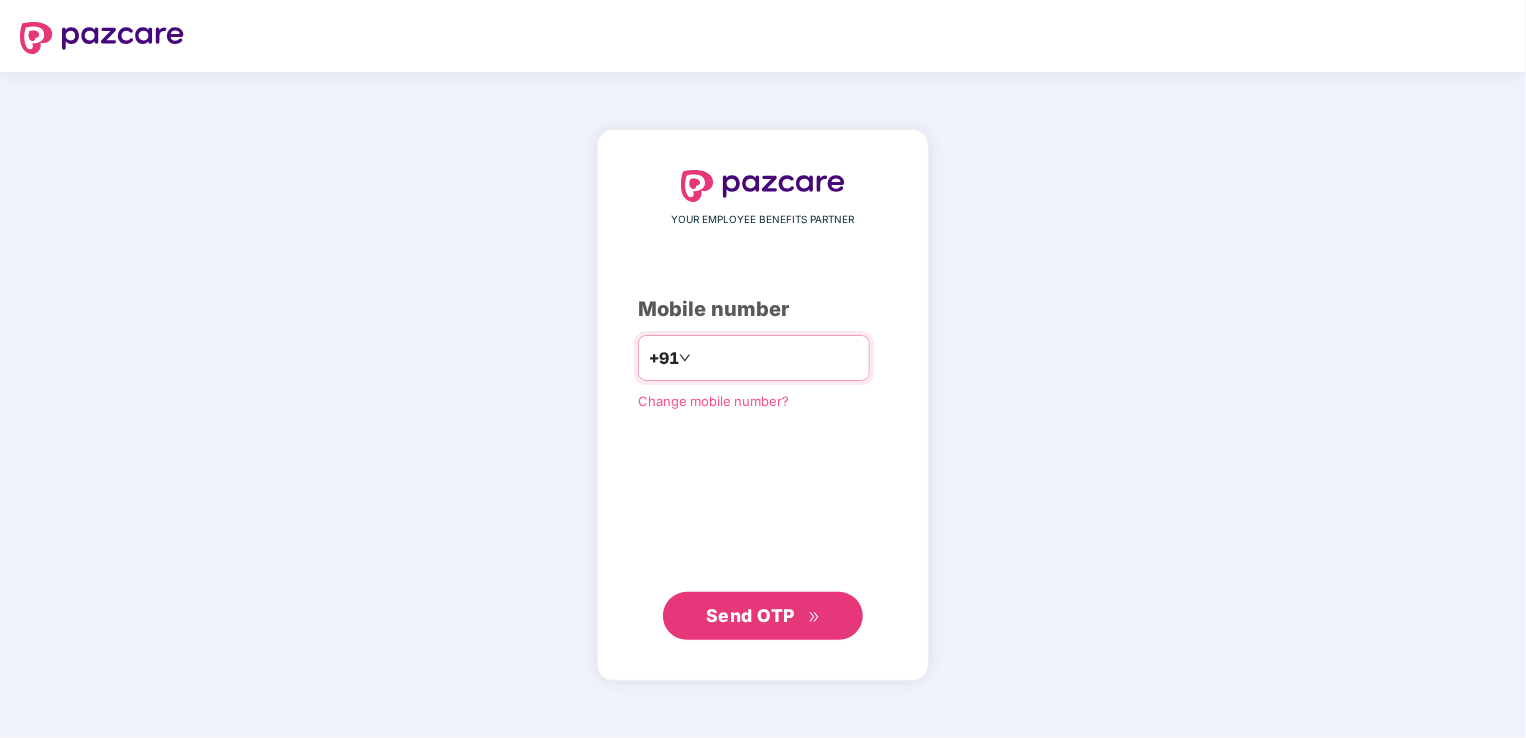 click on "**********" at bounding box center [777, 358] 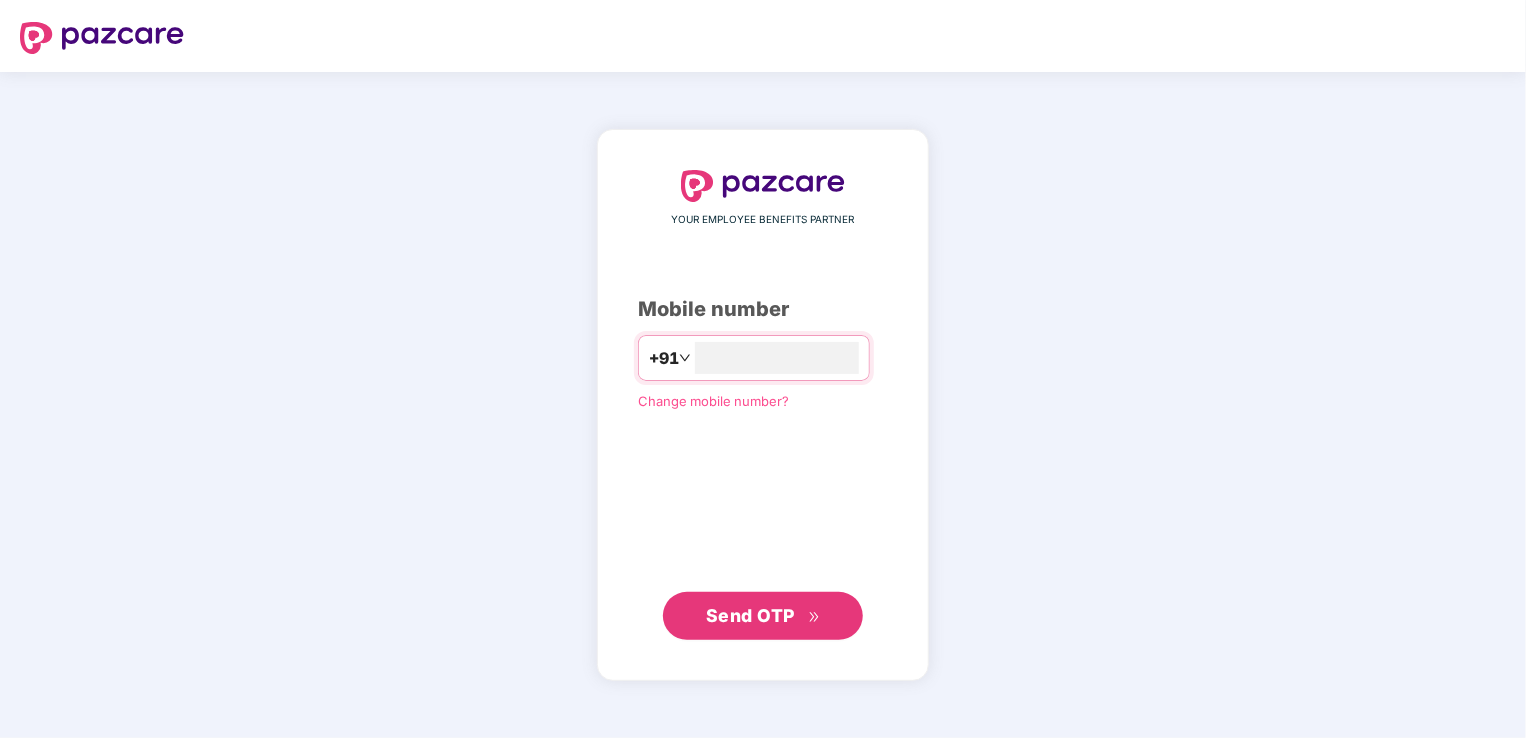 click on "Send OTP" at bounding box center [763, 616] 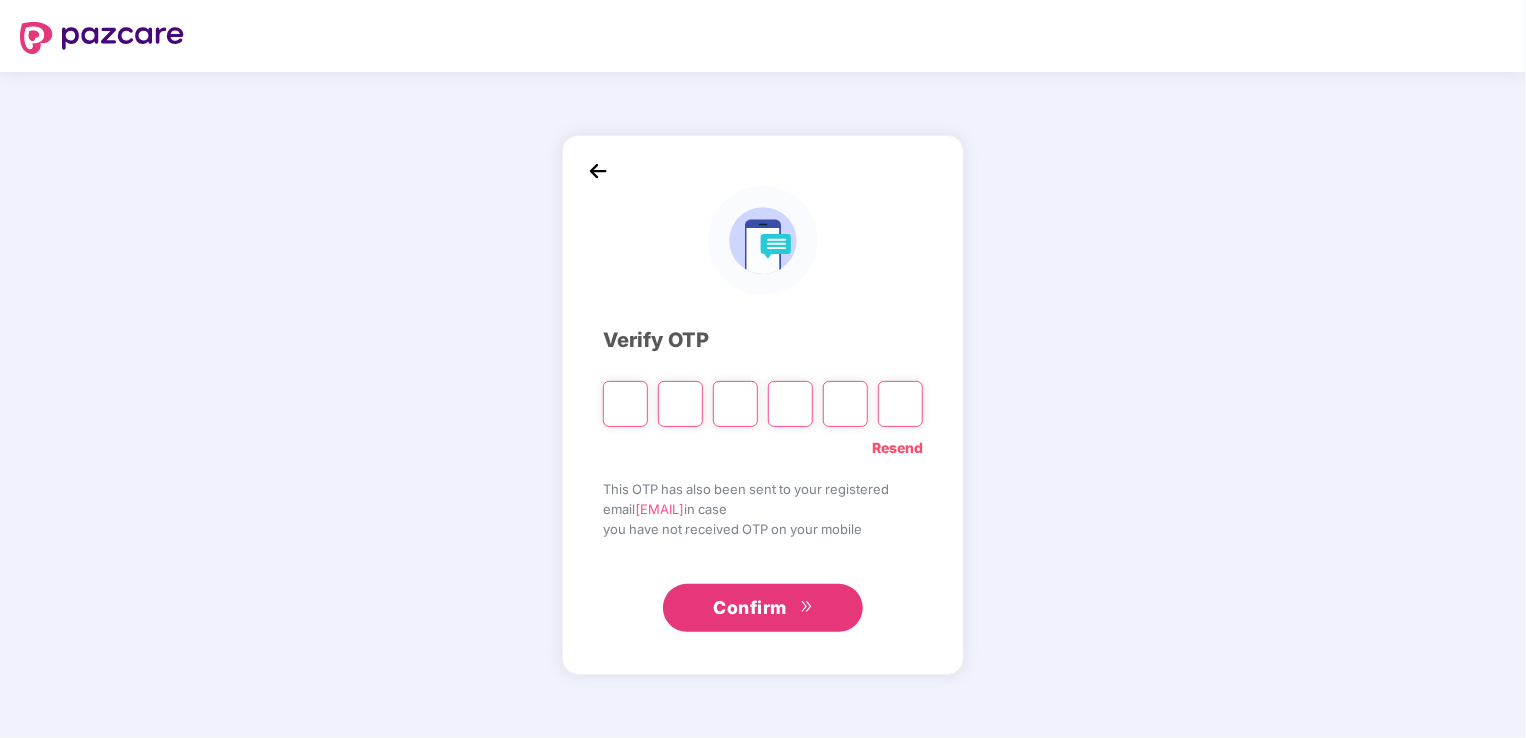 click at bounding box center (625, 404) 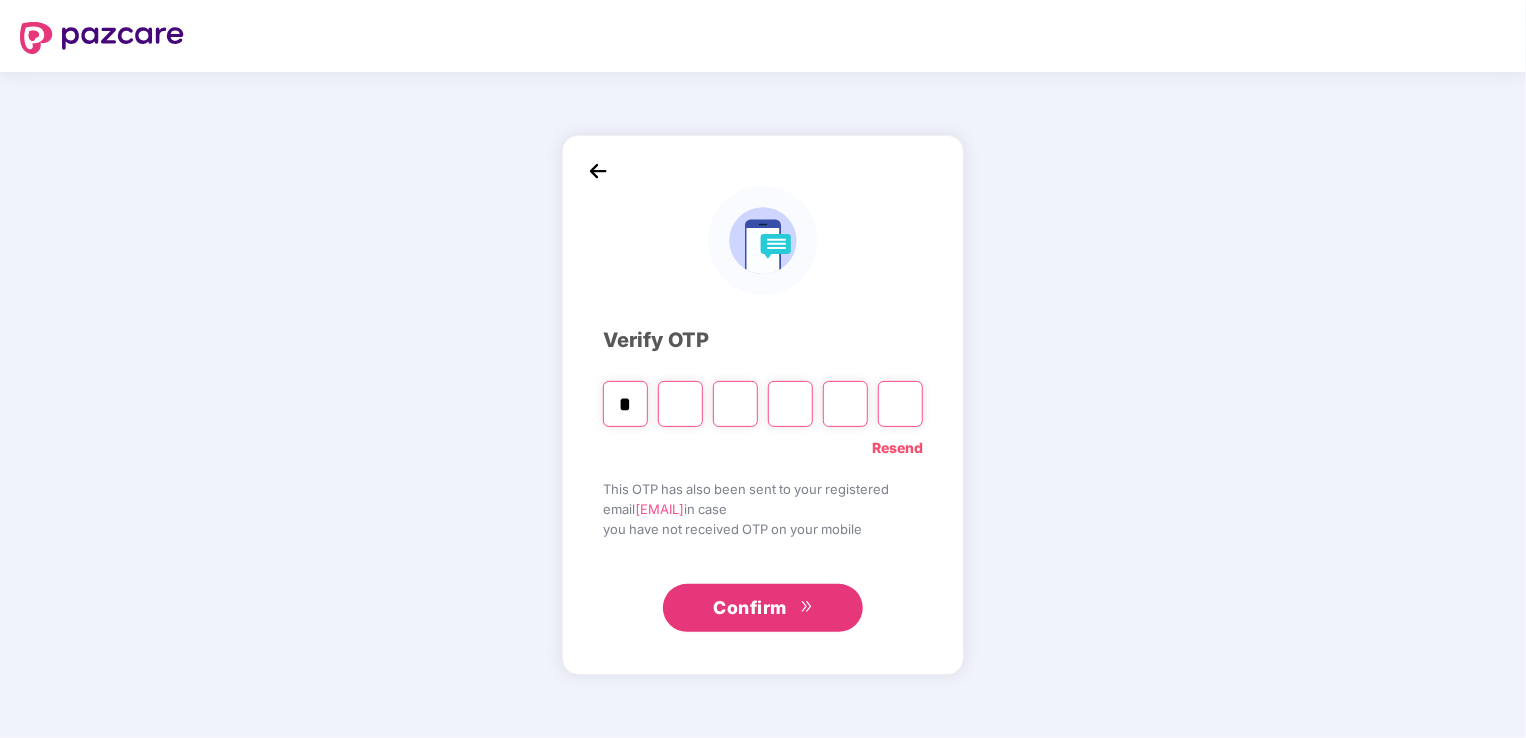 type on "*" 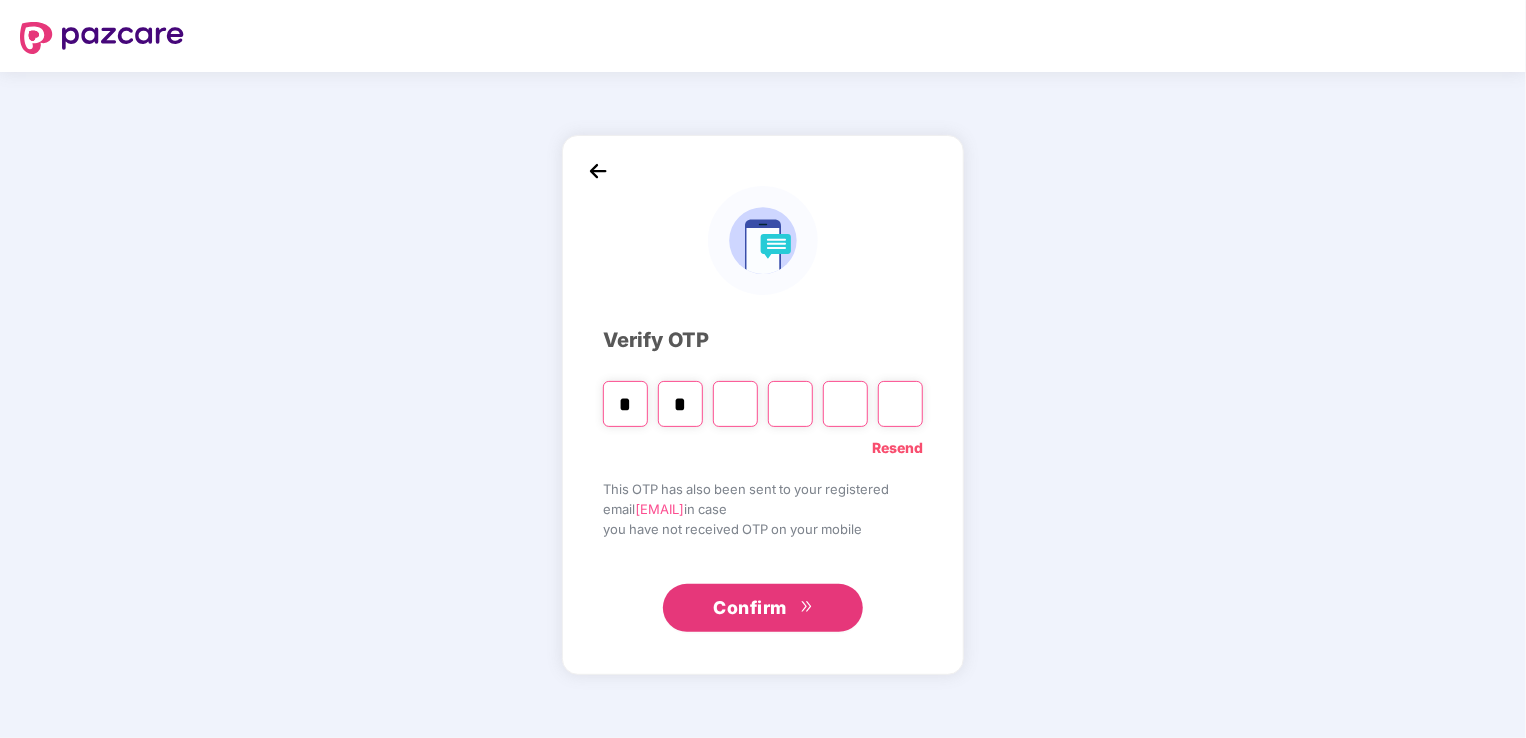 type on "*" 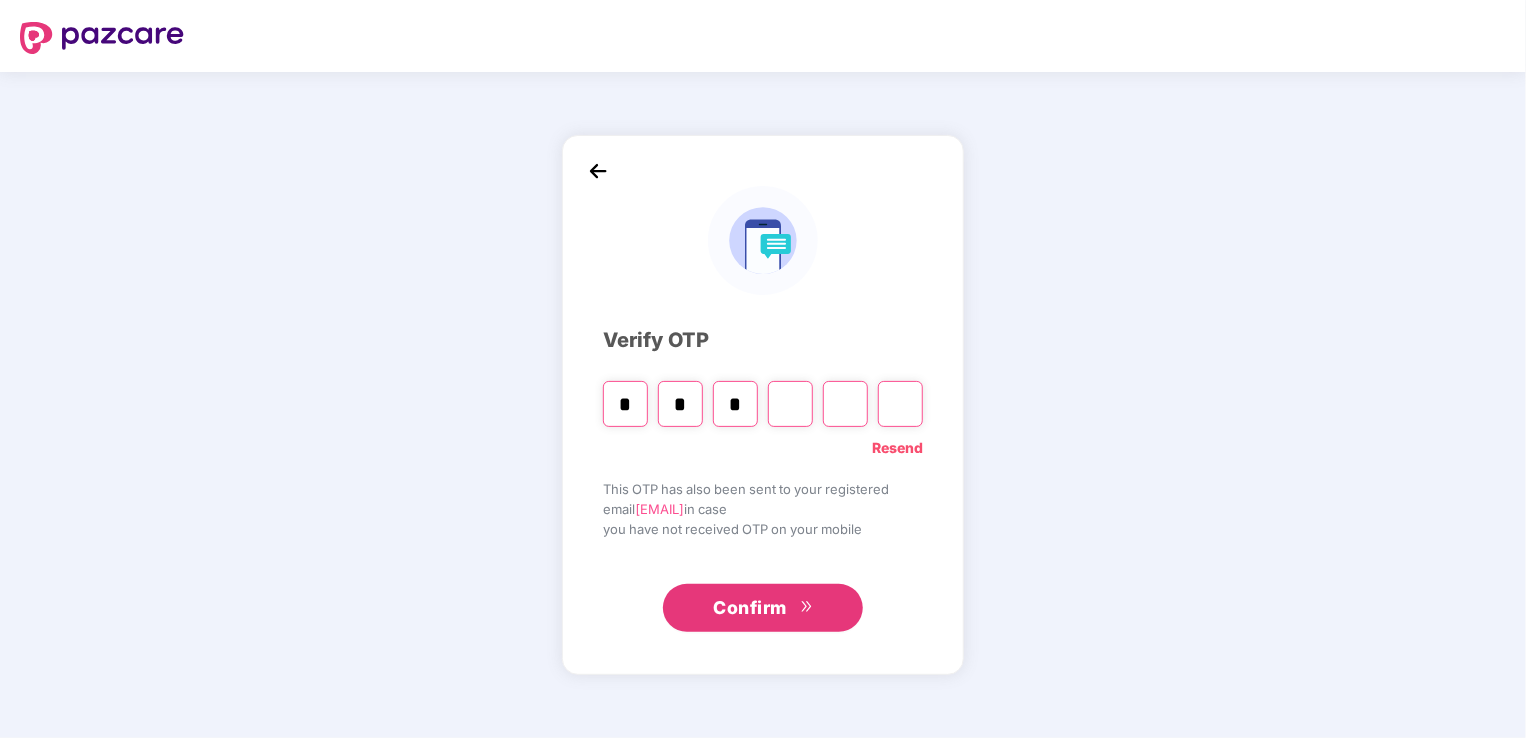 type on "*" 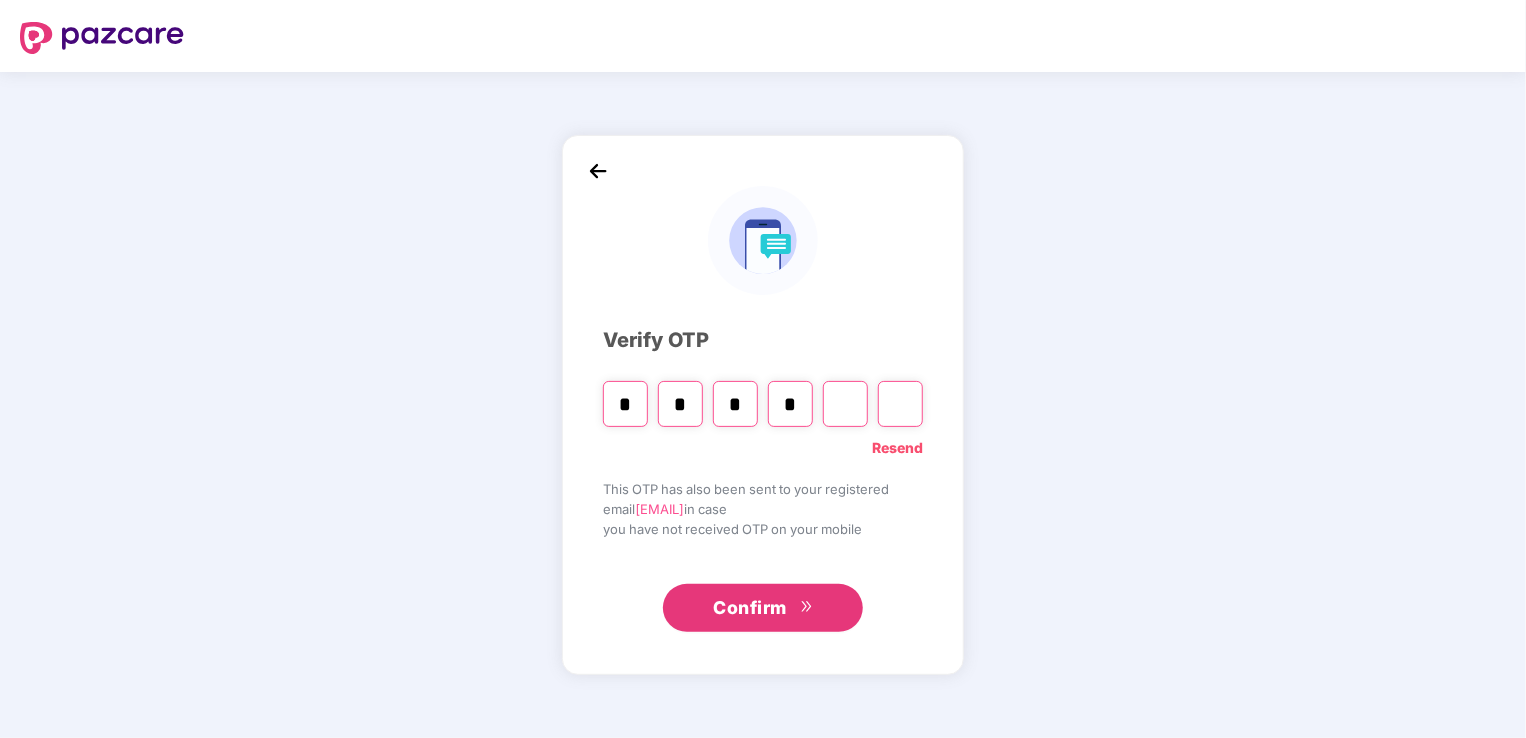 type 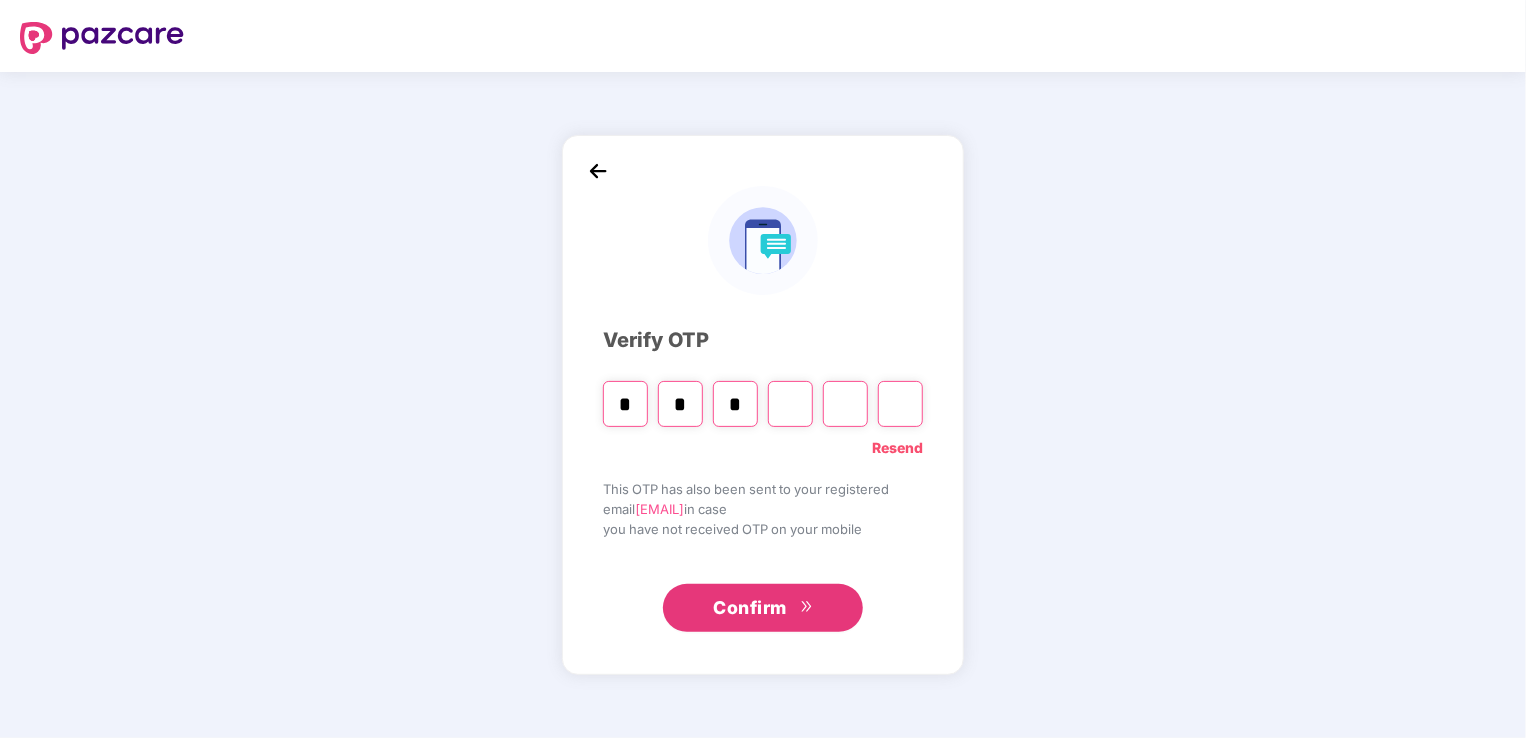 type 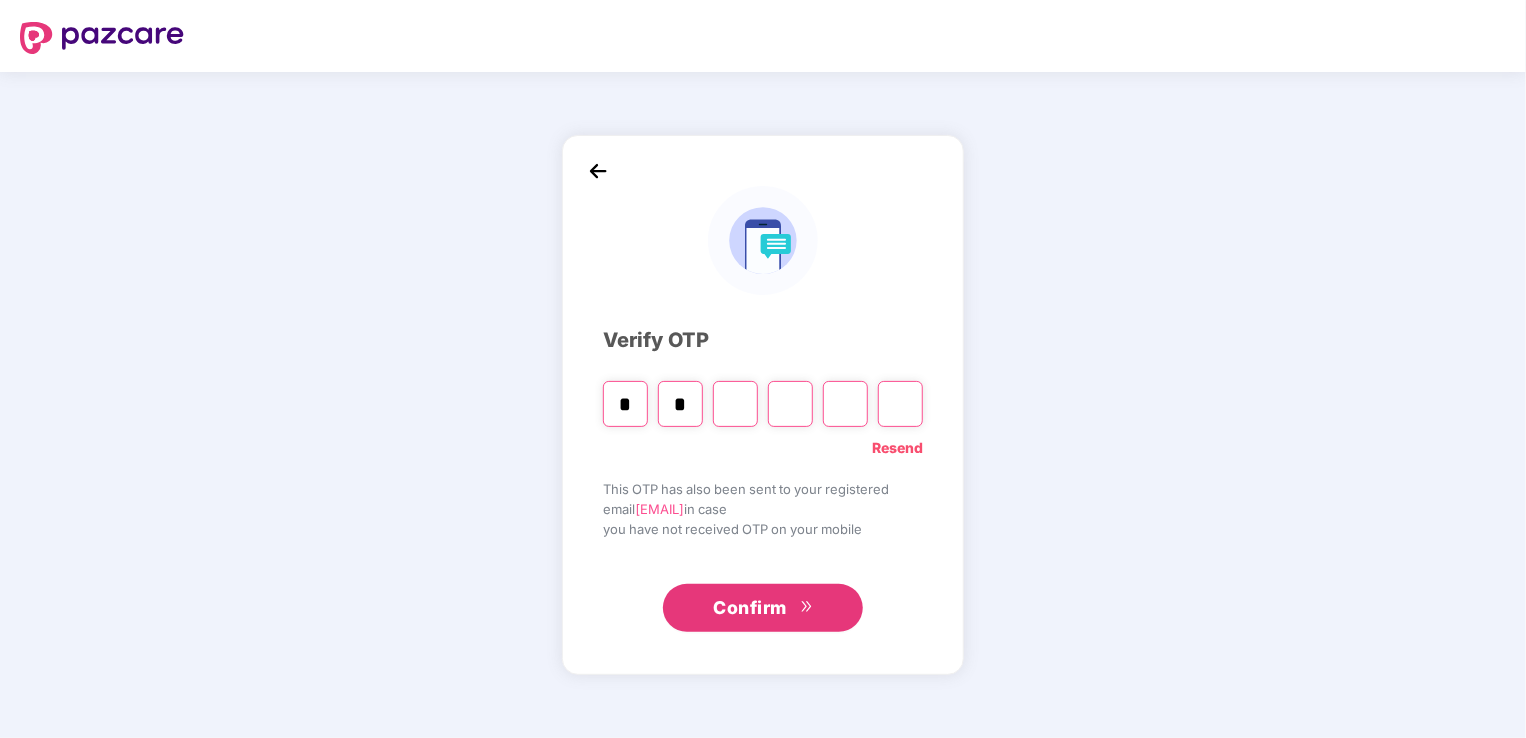 type 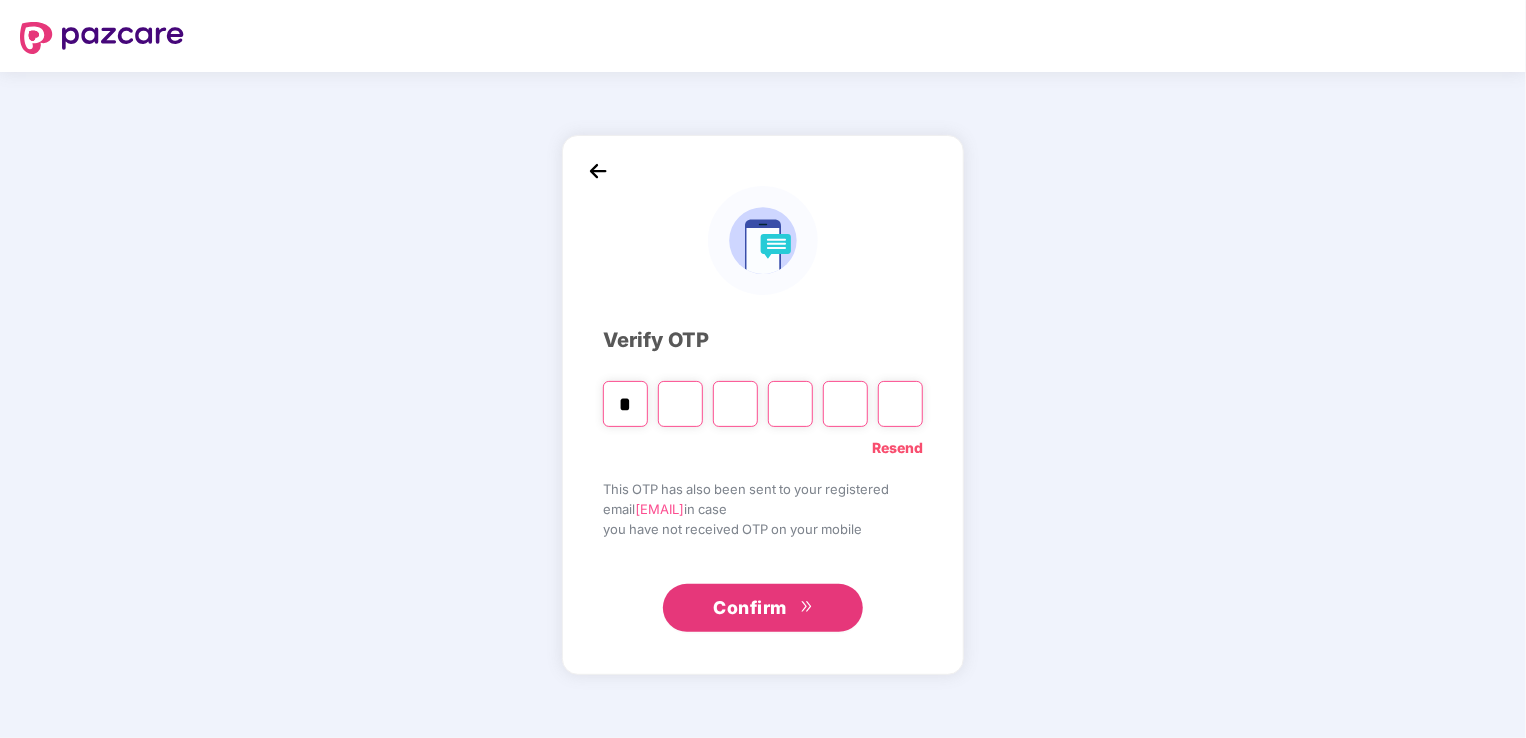 type on "*" 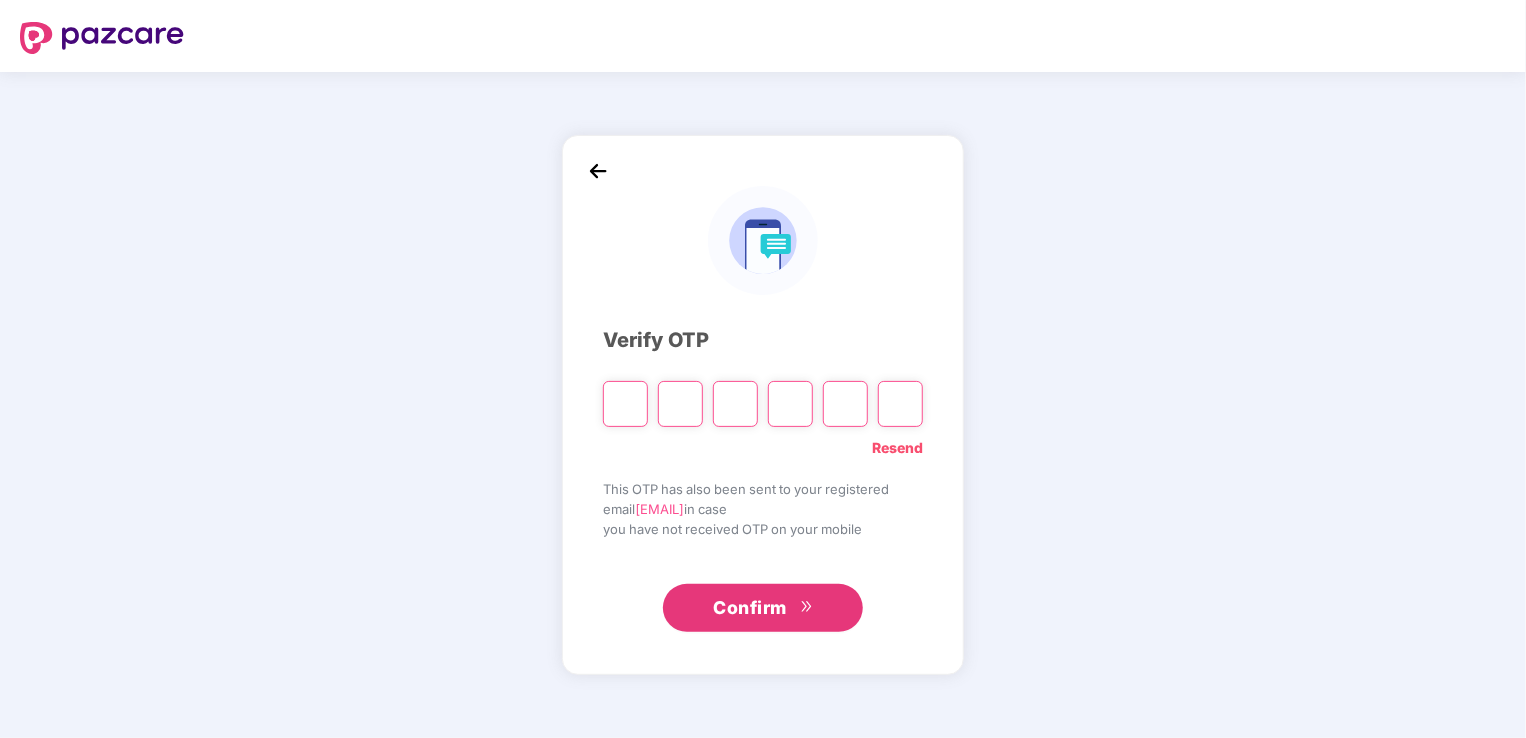 type on "*" 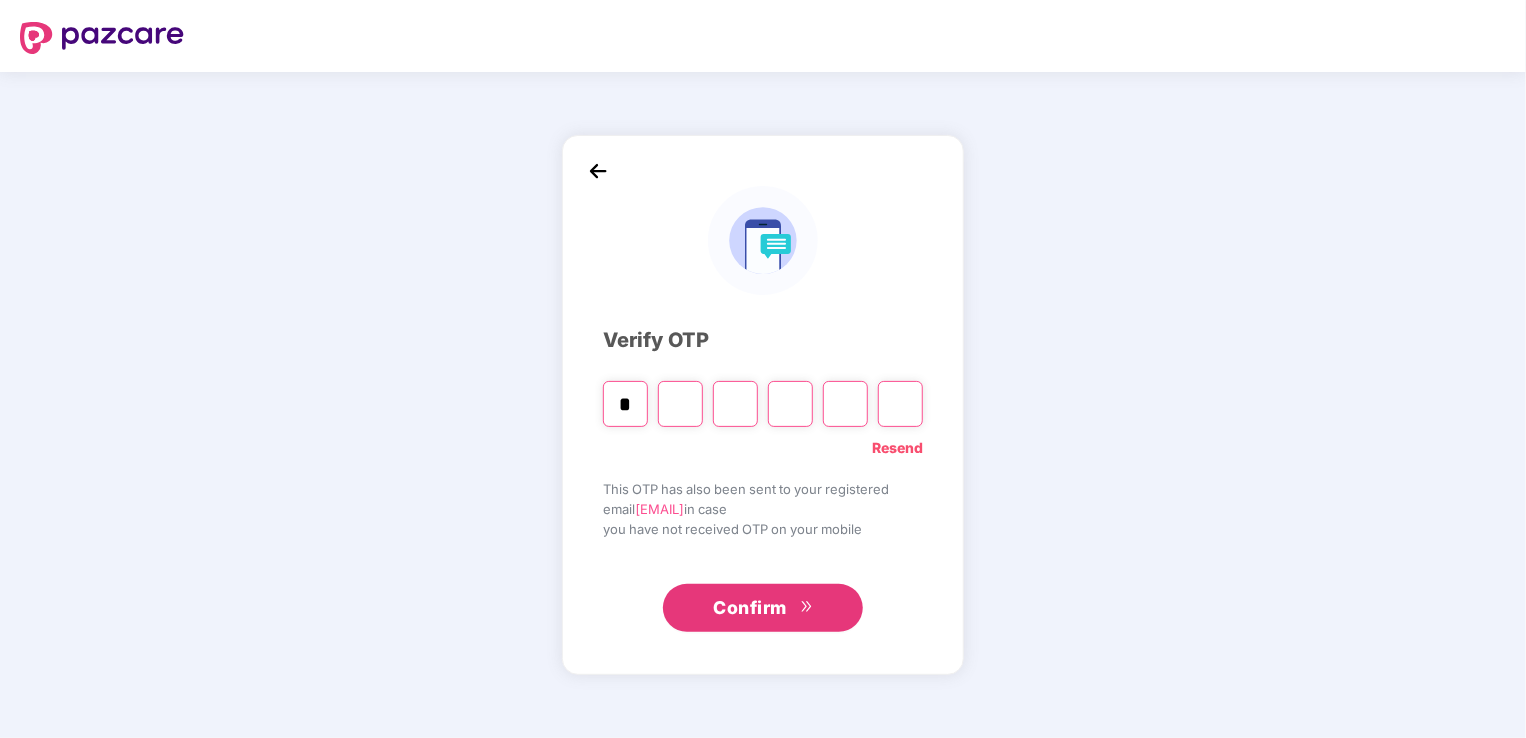 type on "*" 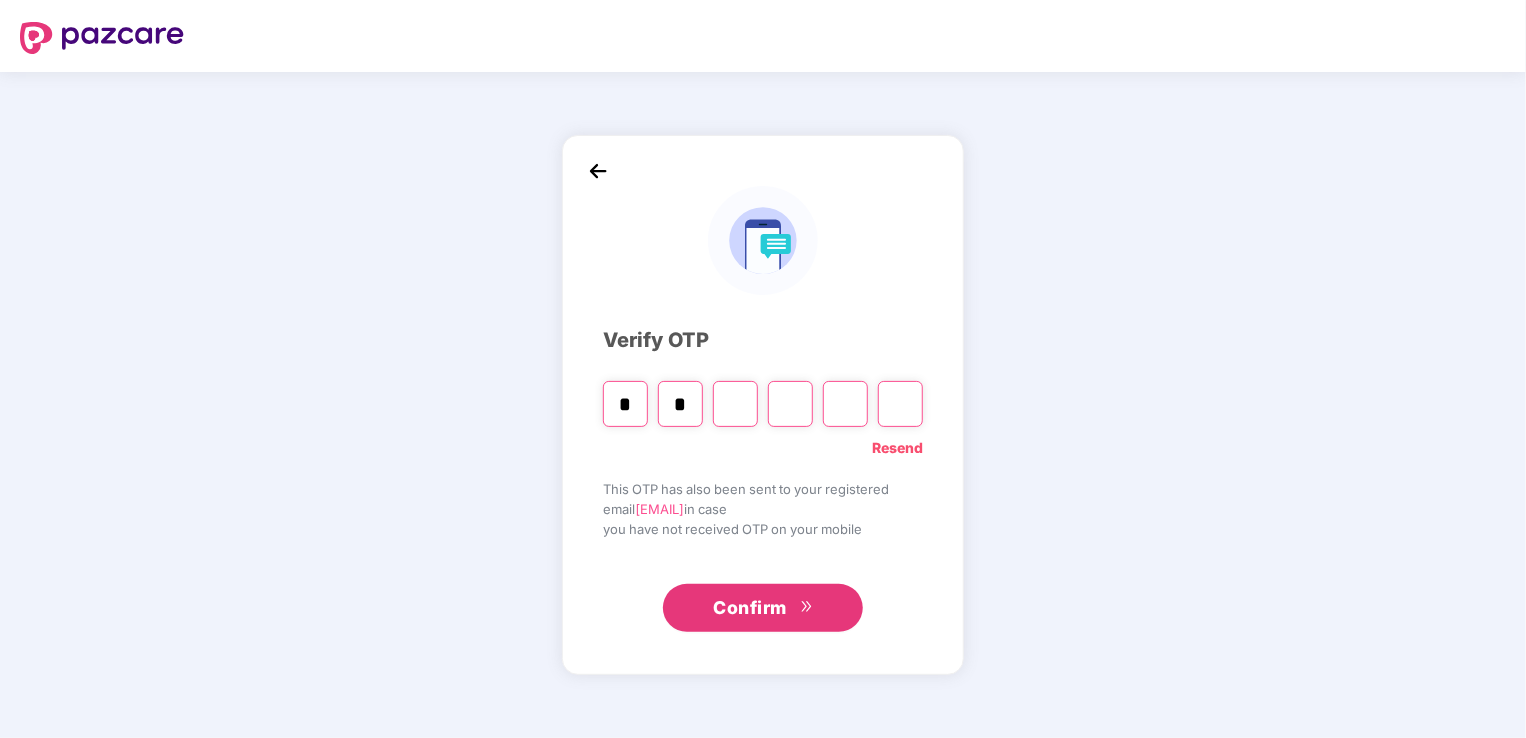 type on "*" 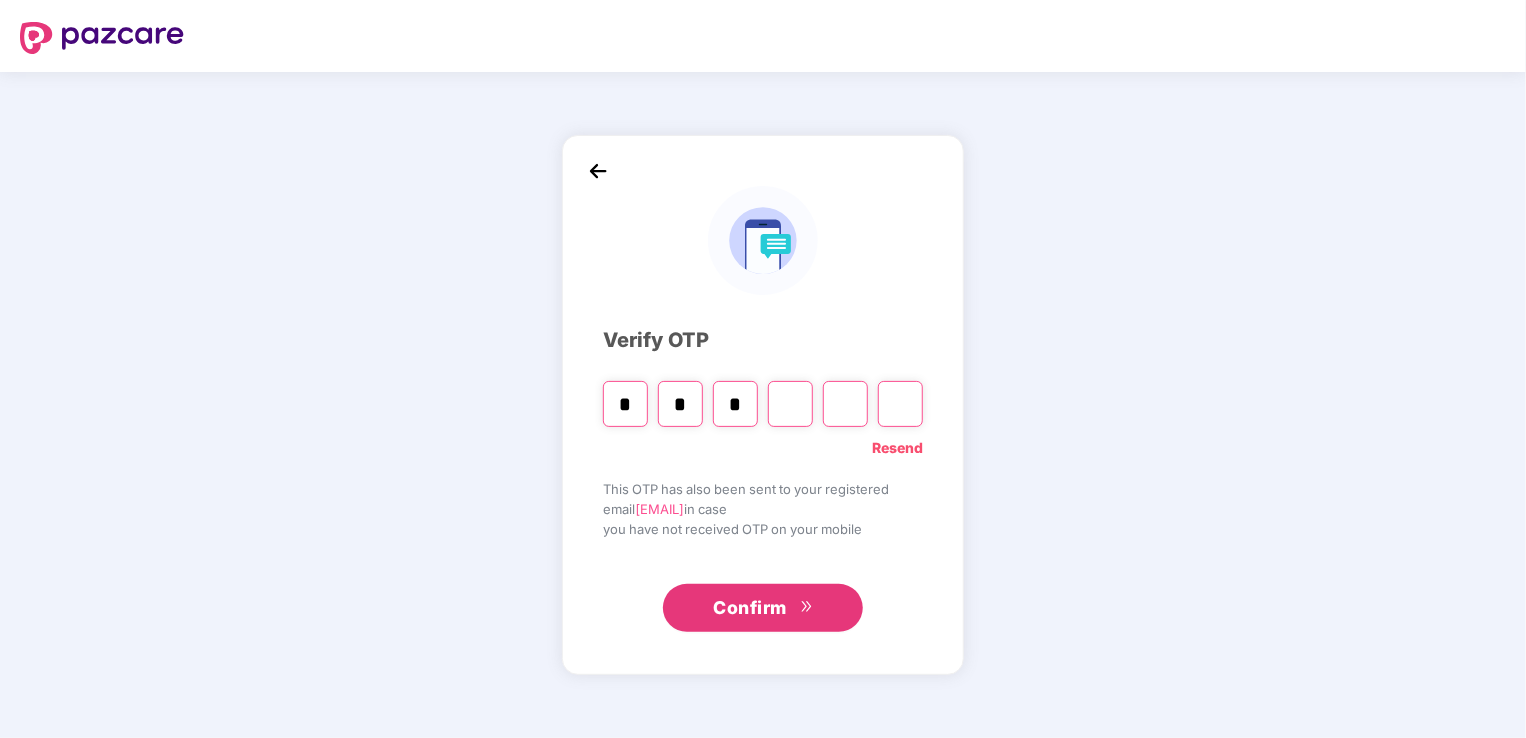 type on "*" 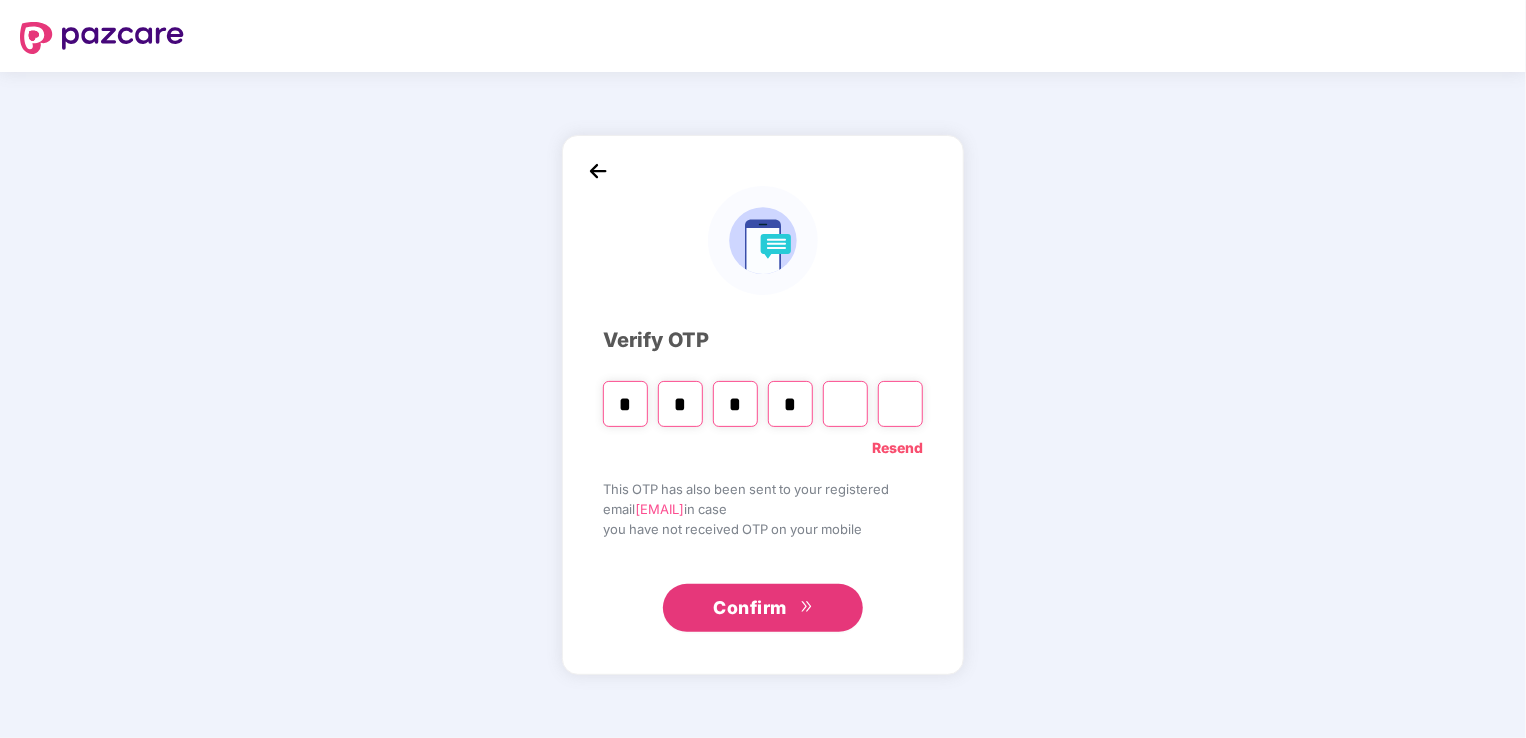 type on "*" 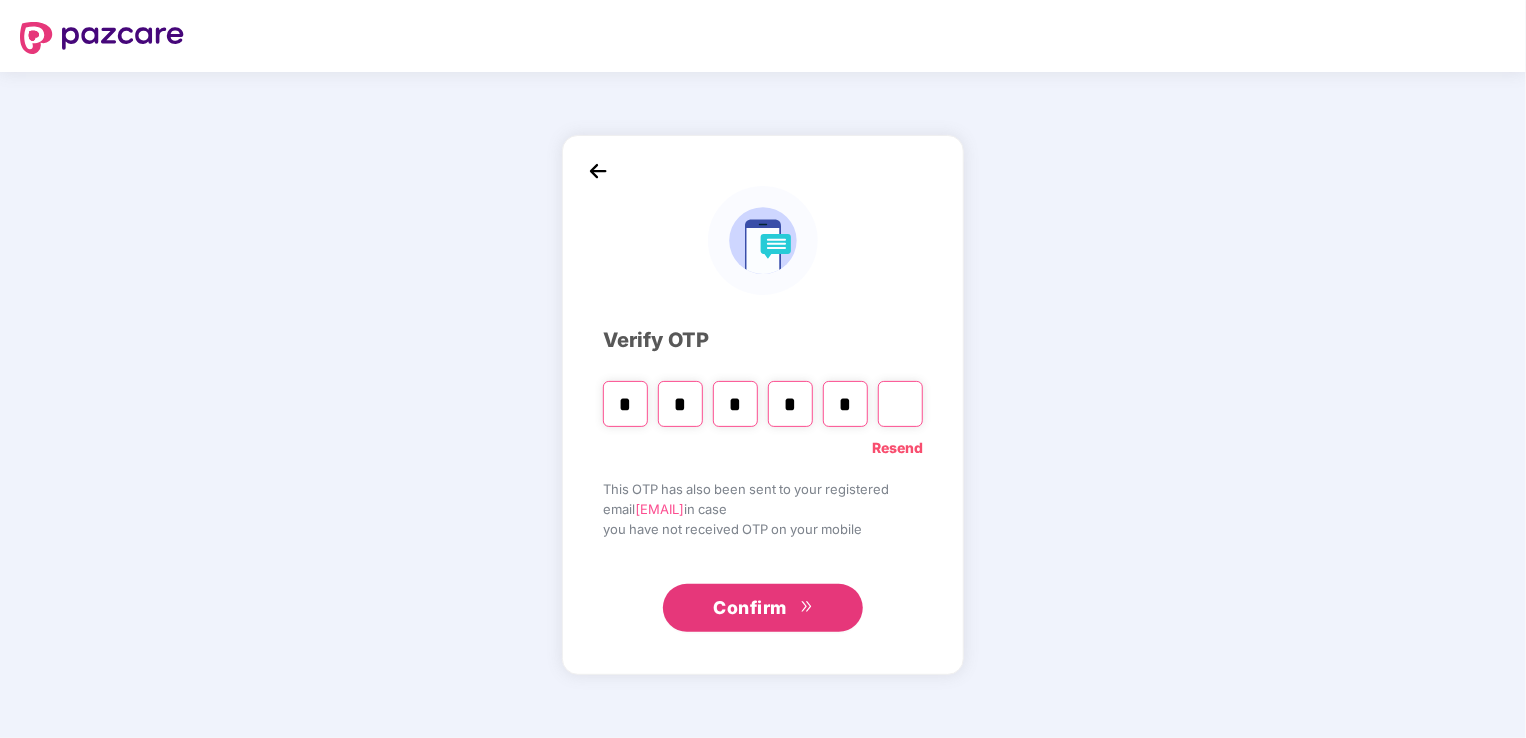 type on "*" 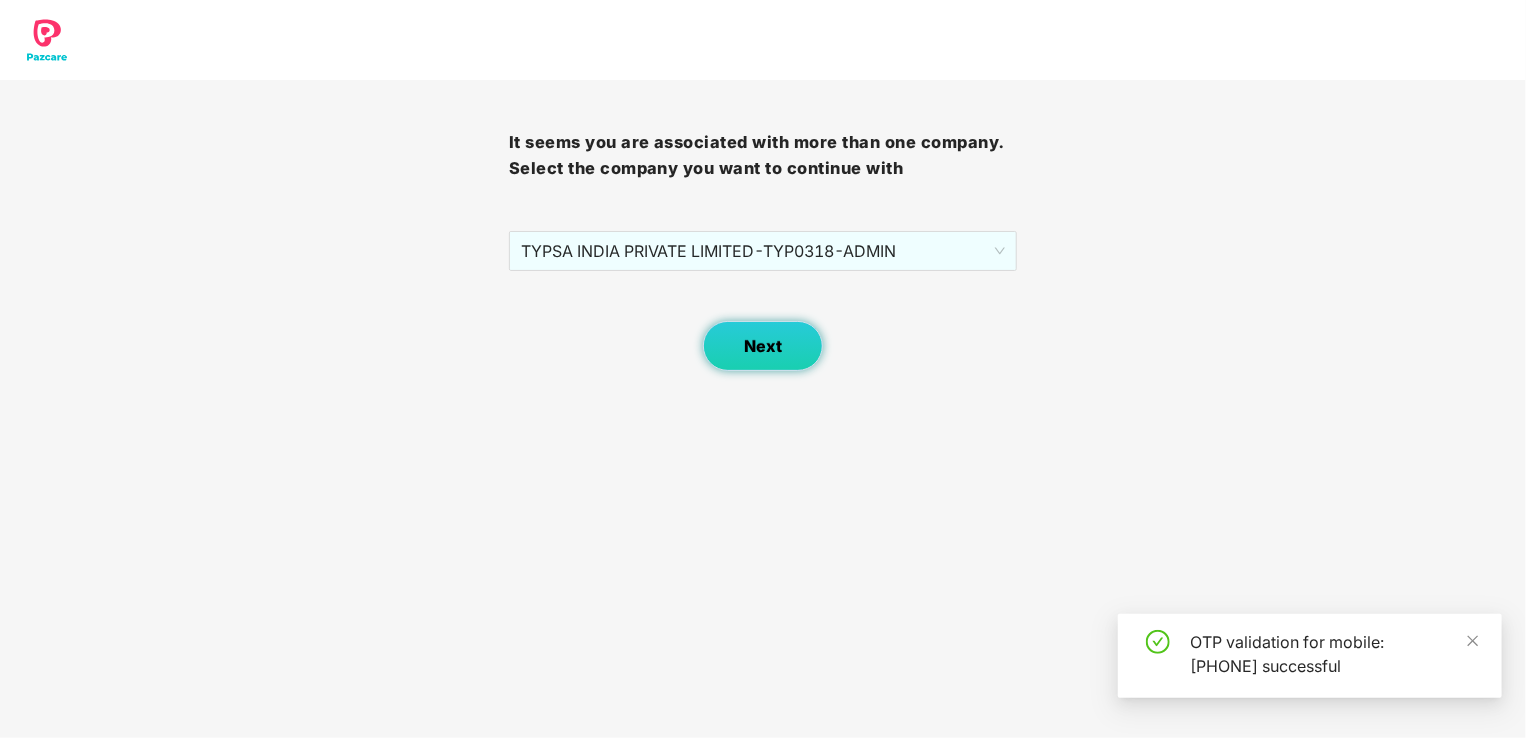click on "Next" at bounding box center [763, 346] 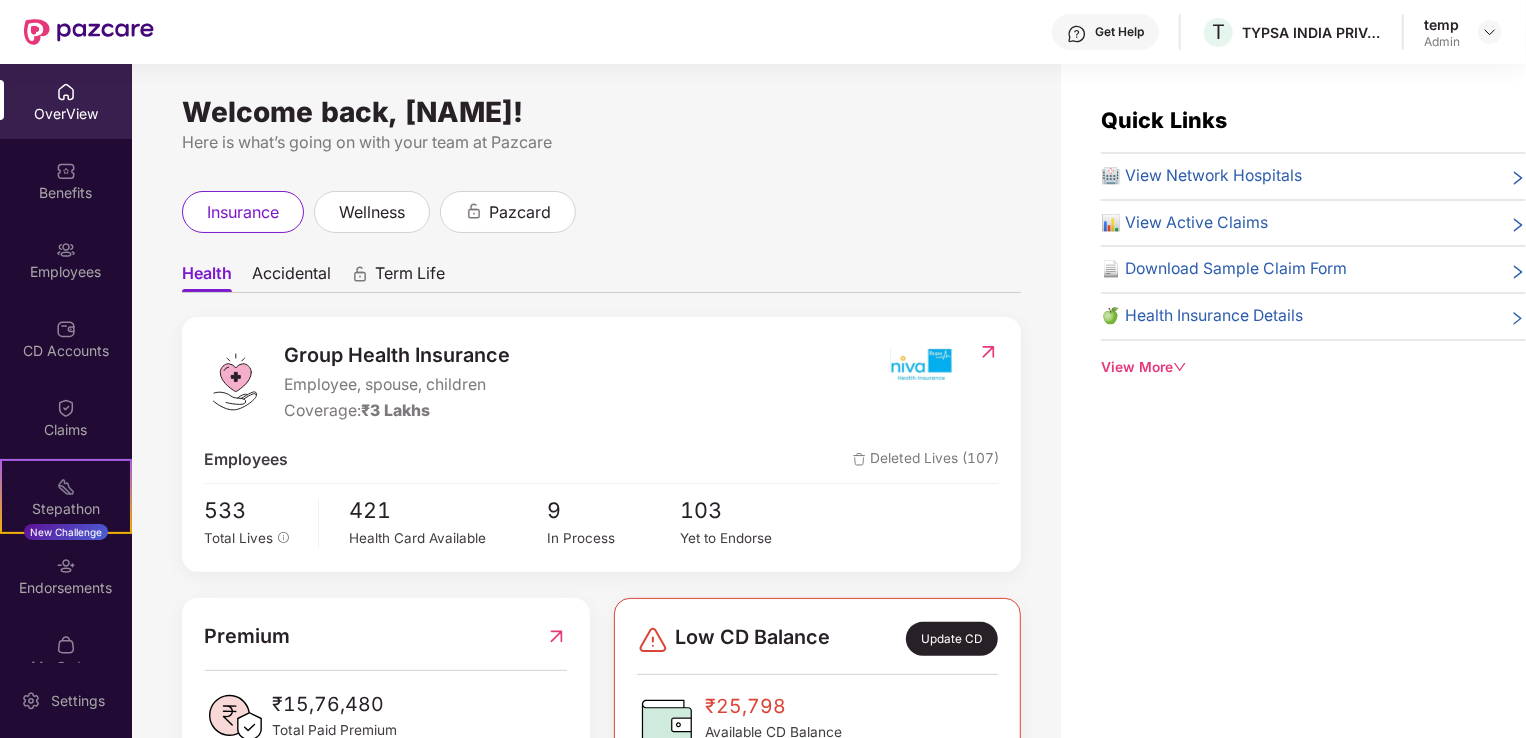click on "temp" at bounding box center (1442, 24) 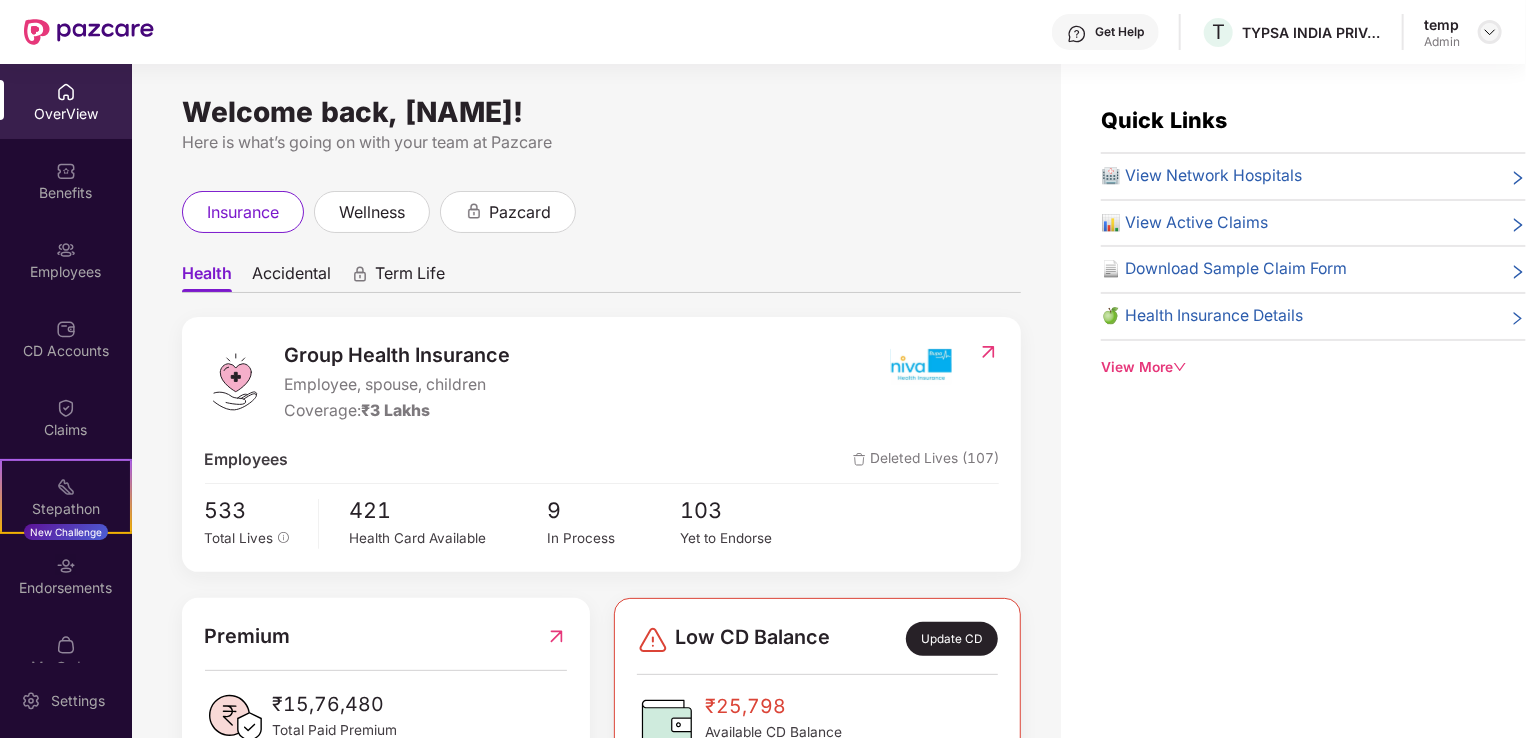 click at bounding box center [1490, 32] 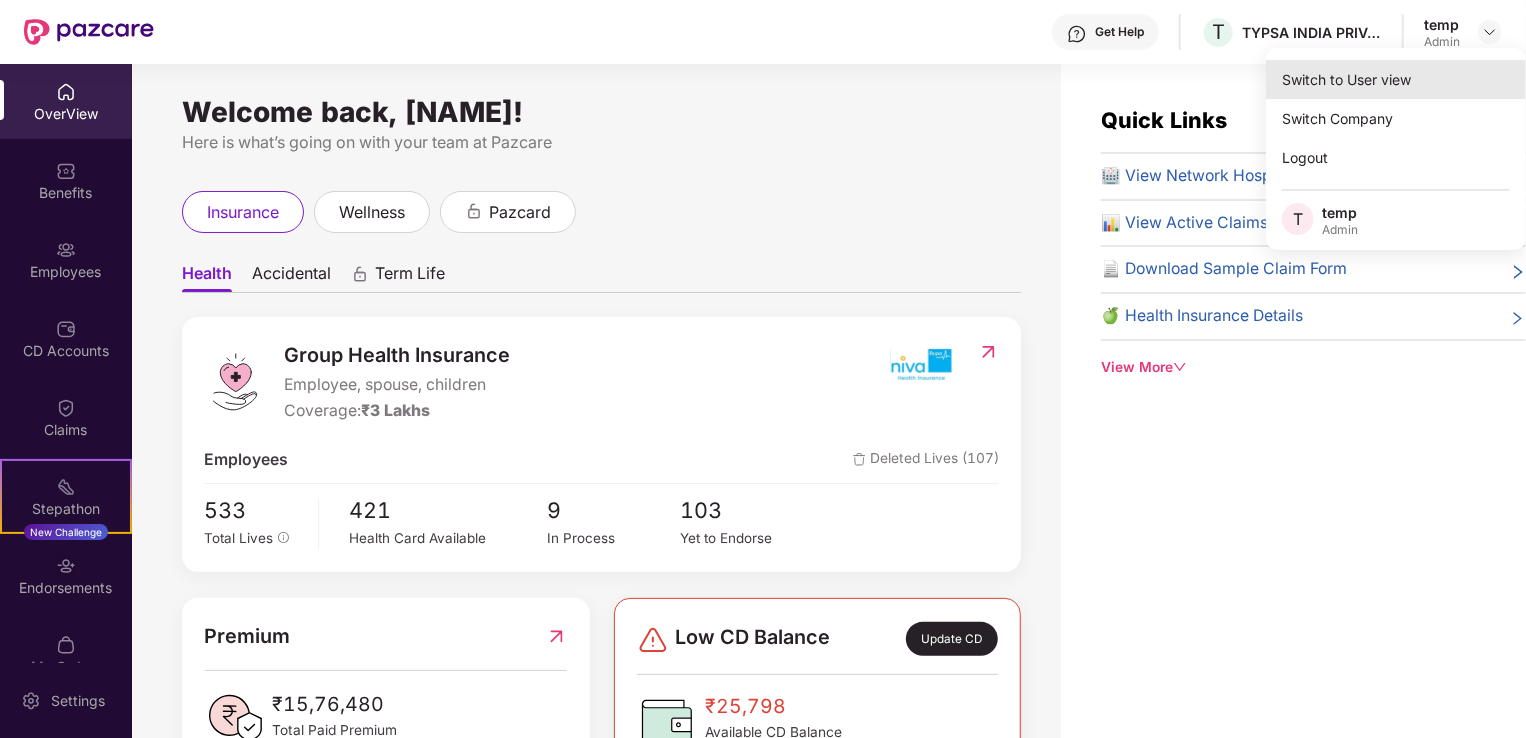 click on "Switch to User view" at bounding box center (1396, 79) 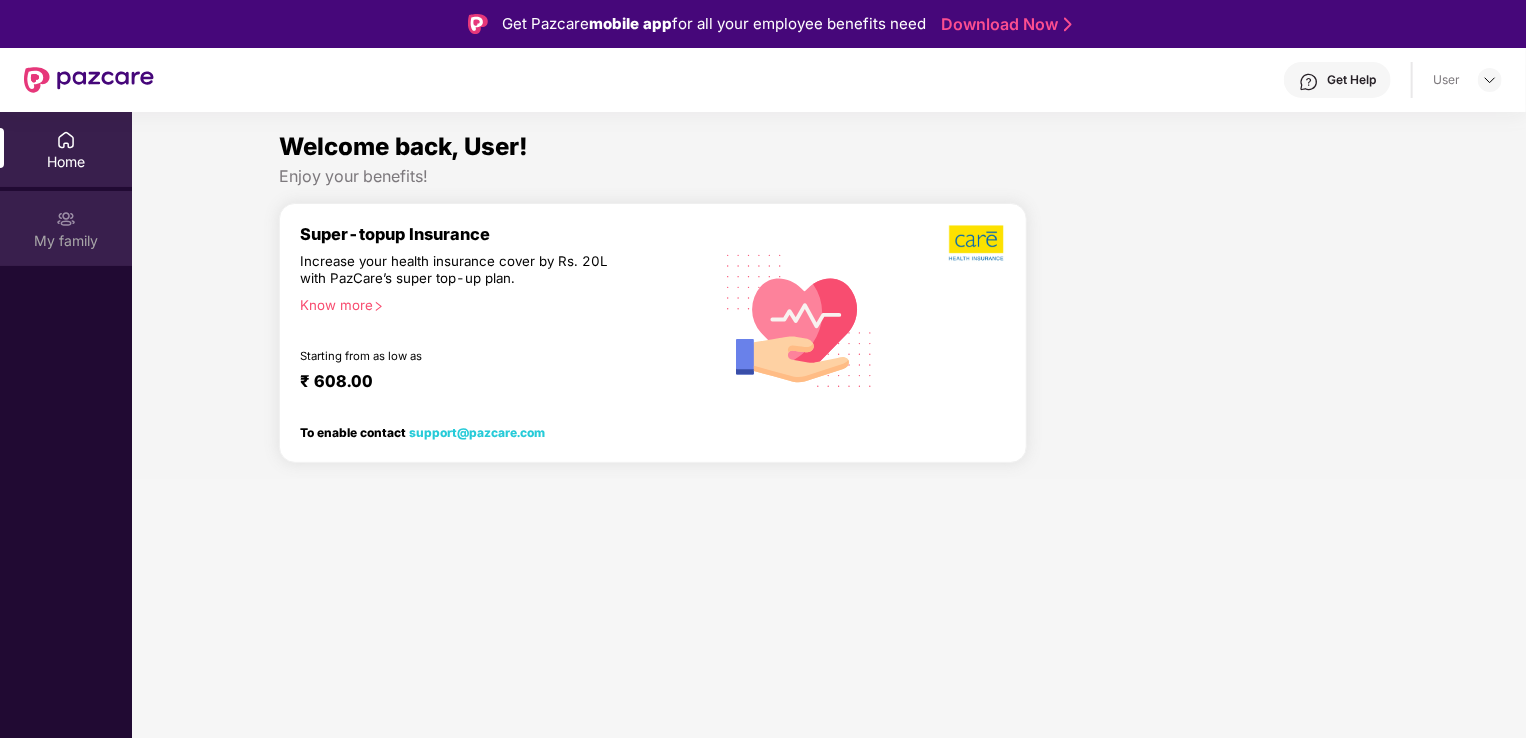 click at bounding box center (66, 219) 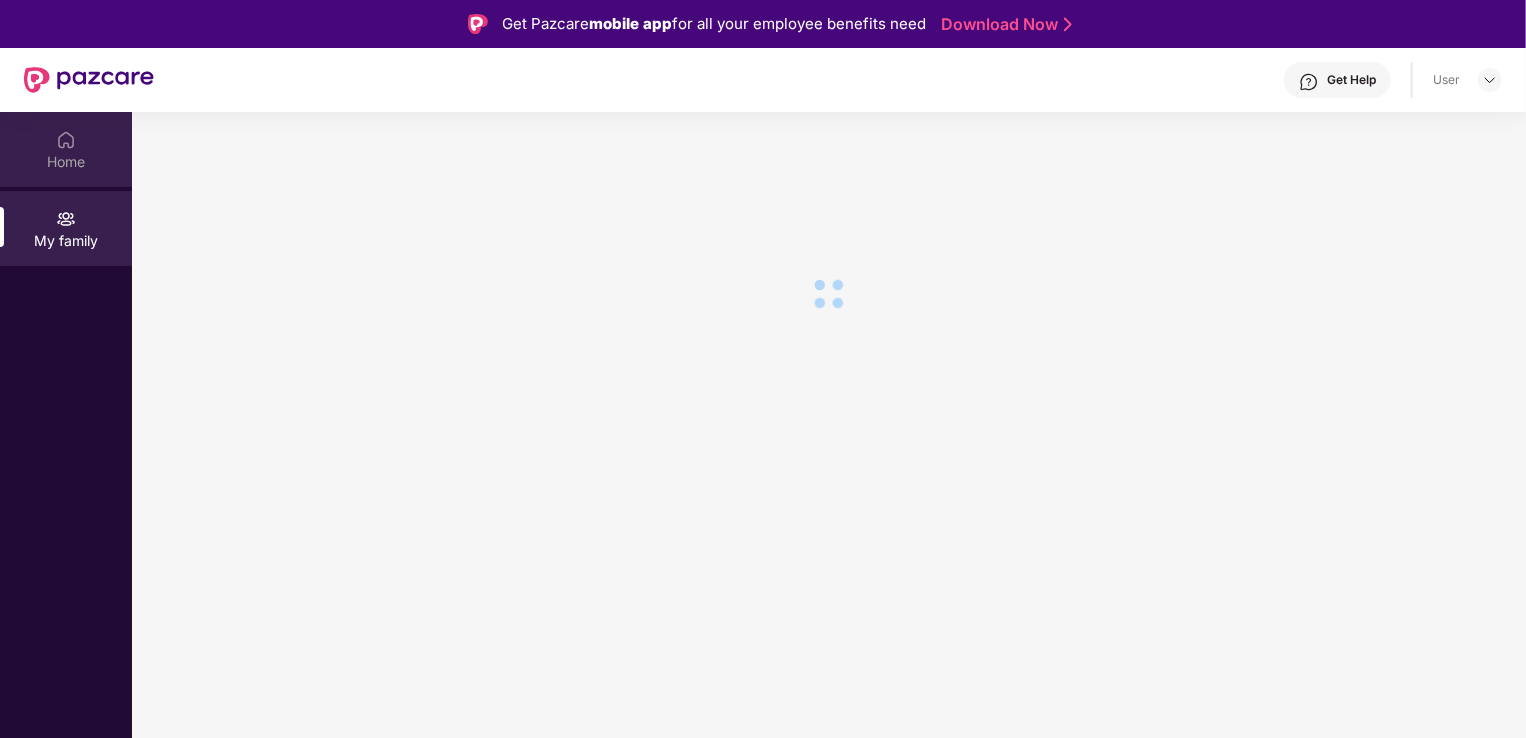 click on "Home" at bounding box center (66, 162) 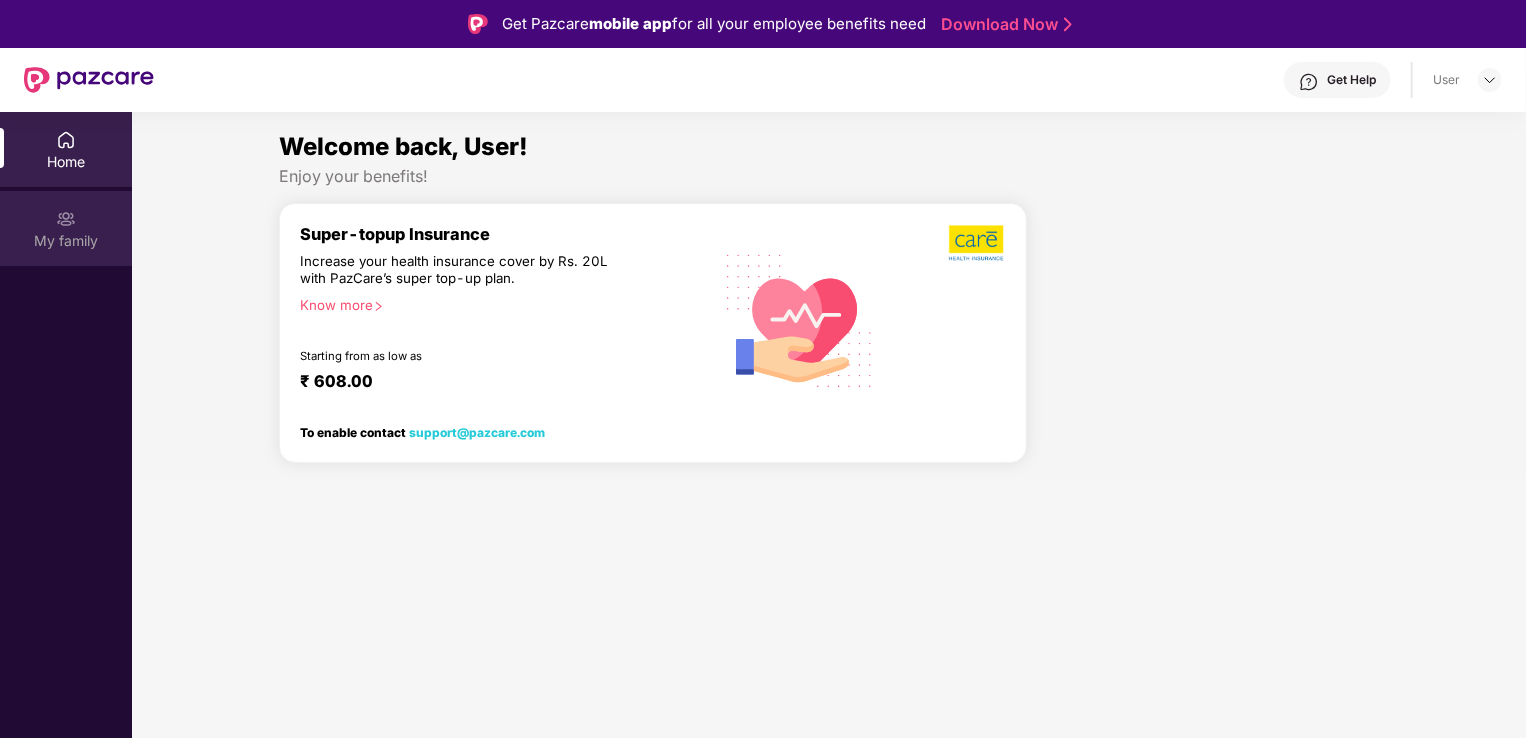 click on "My family" at bounding box center [66, 241] 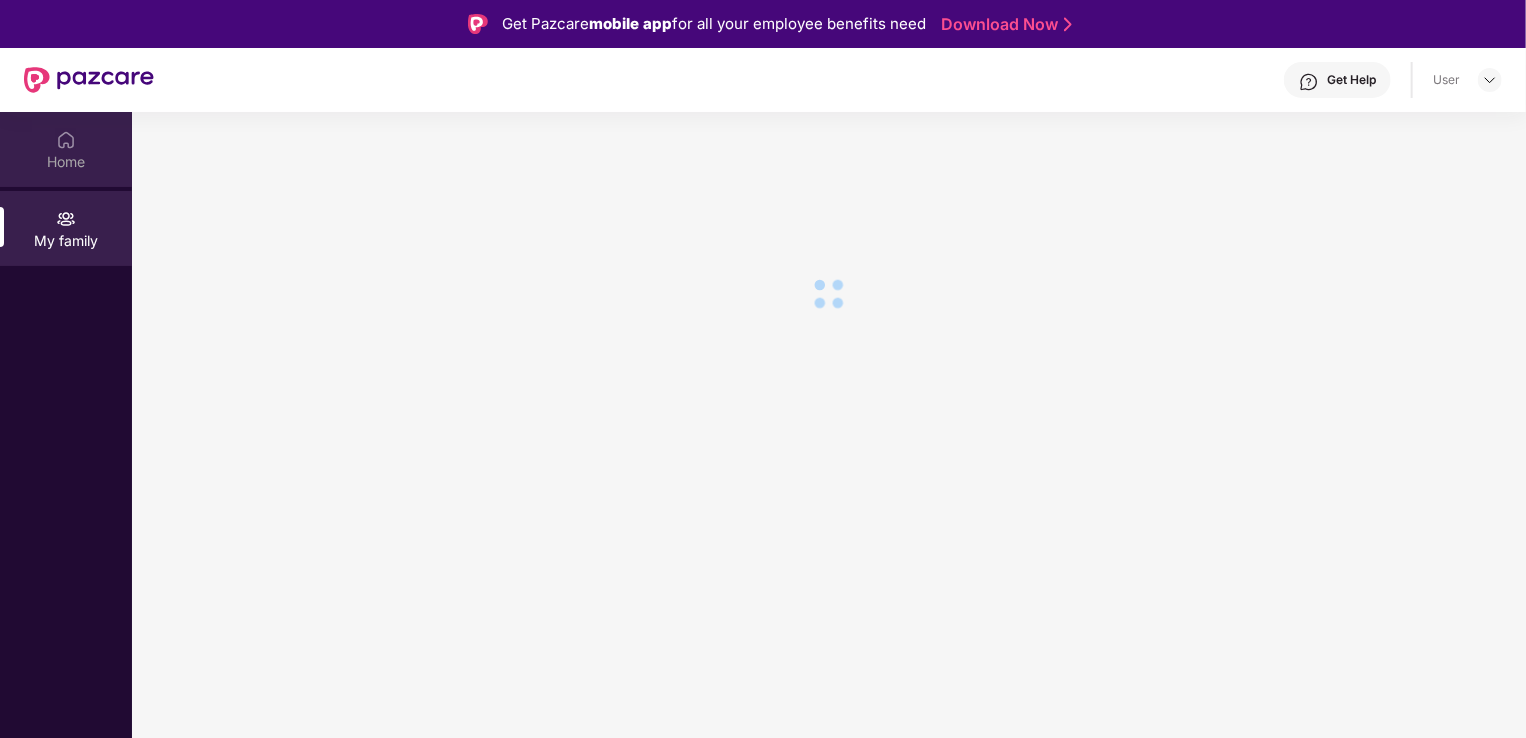 click on "Home" at bounding box center (66, 149) 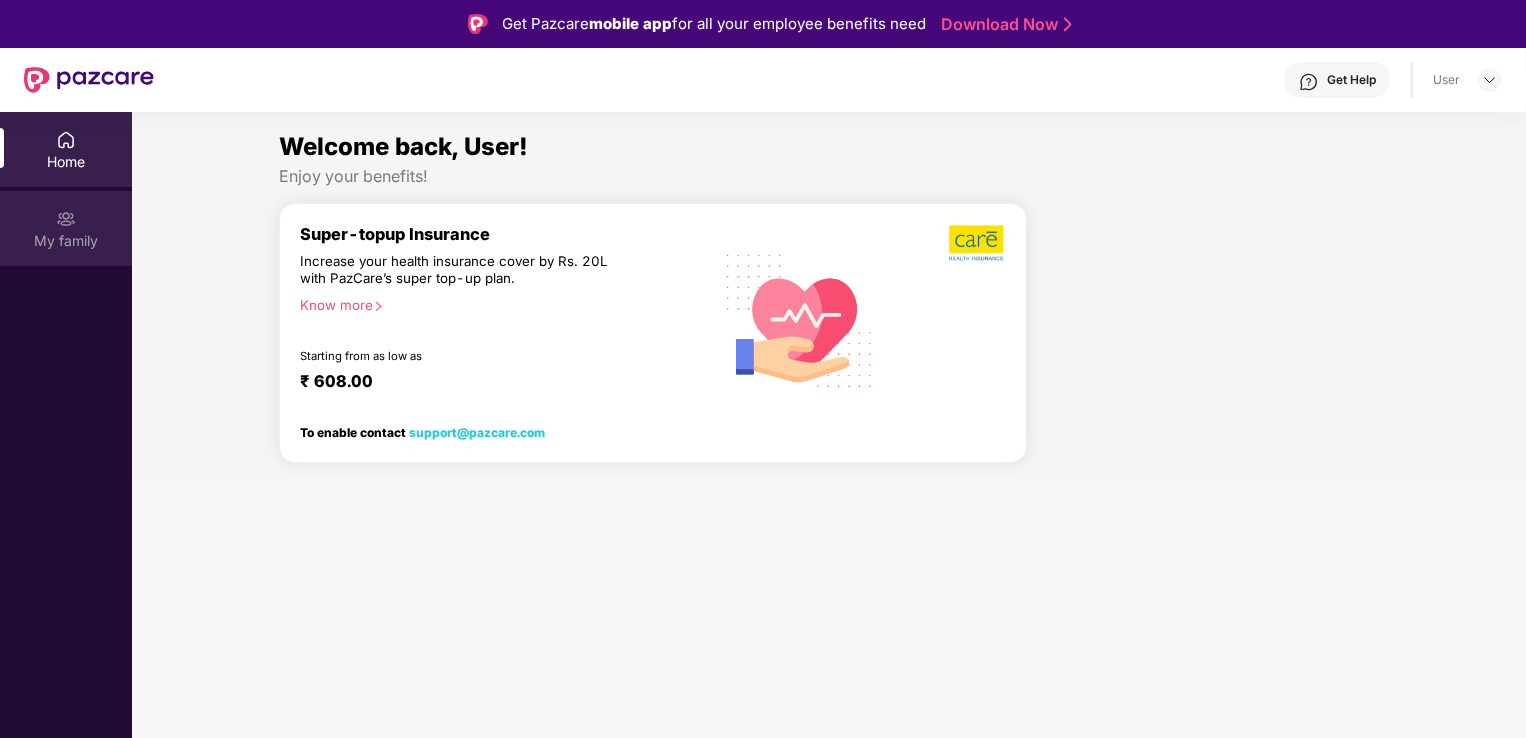 click on "My family" at bounding box center (66, 241) 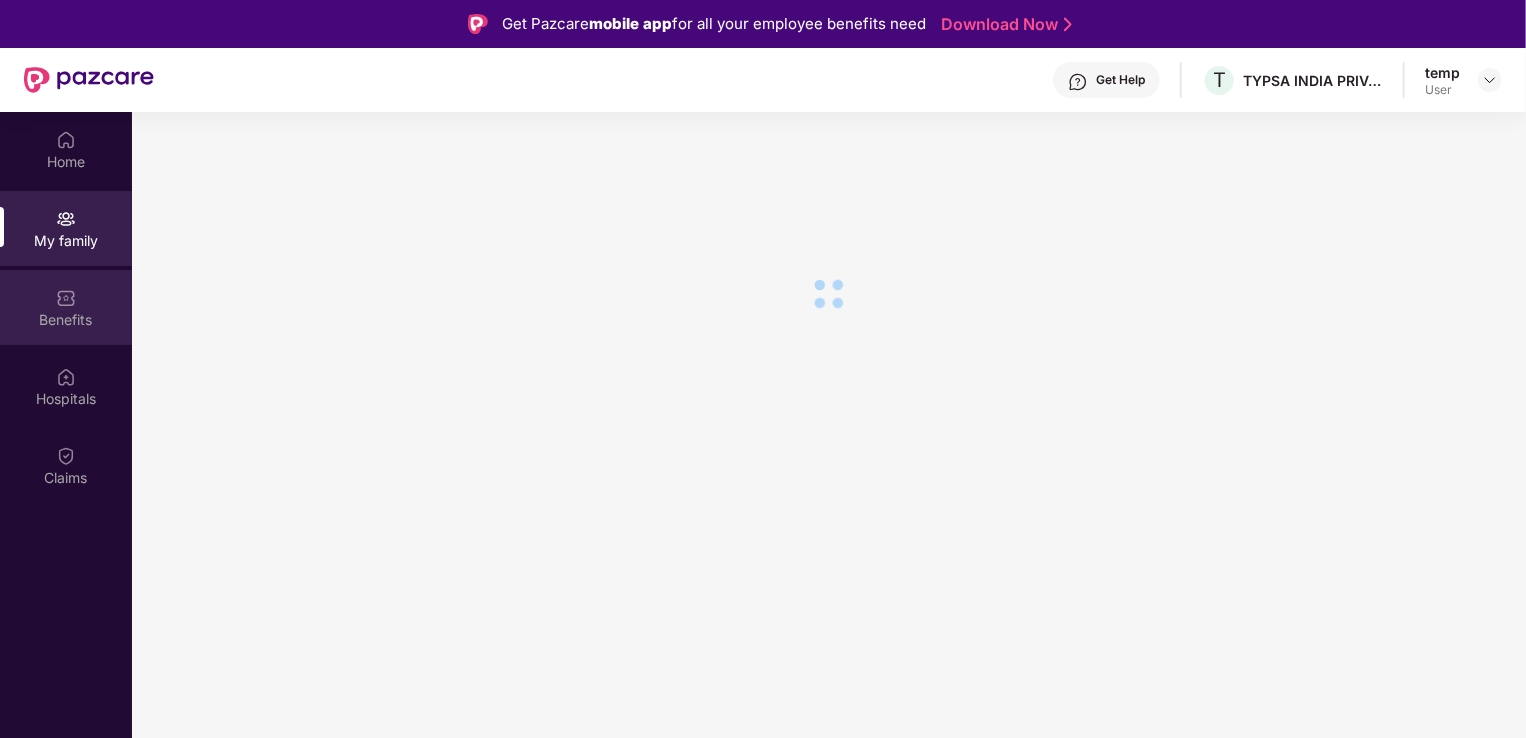 click on "Benefits" at bounding box center [66, 320] 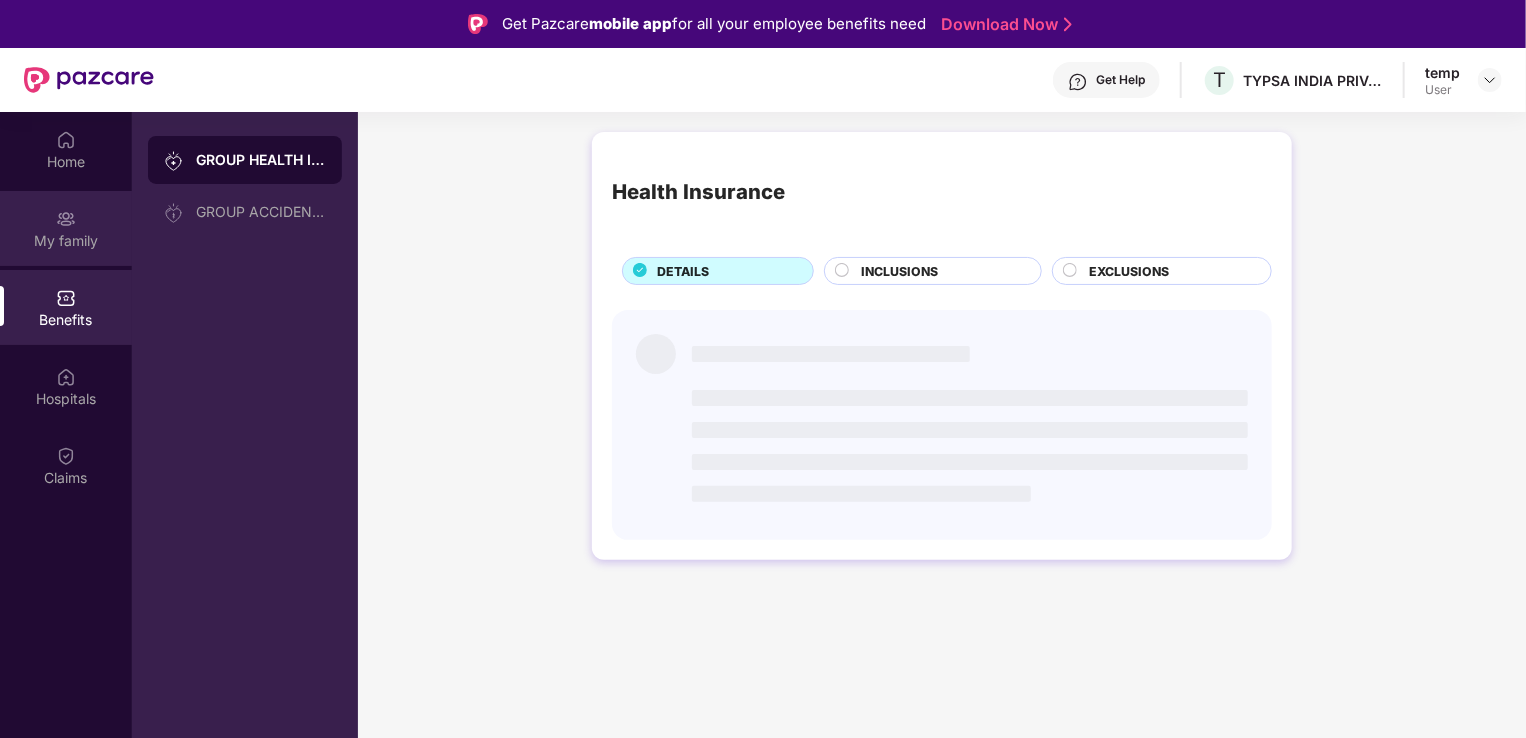 click on "My family" at bounding box center [66, 241] 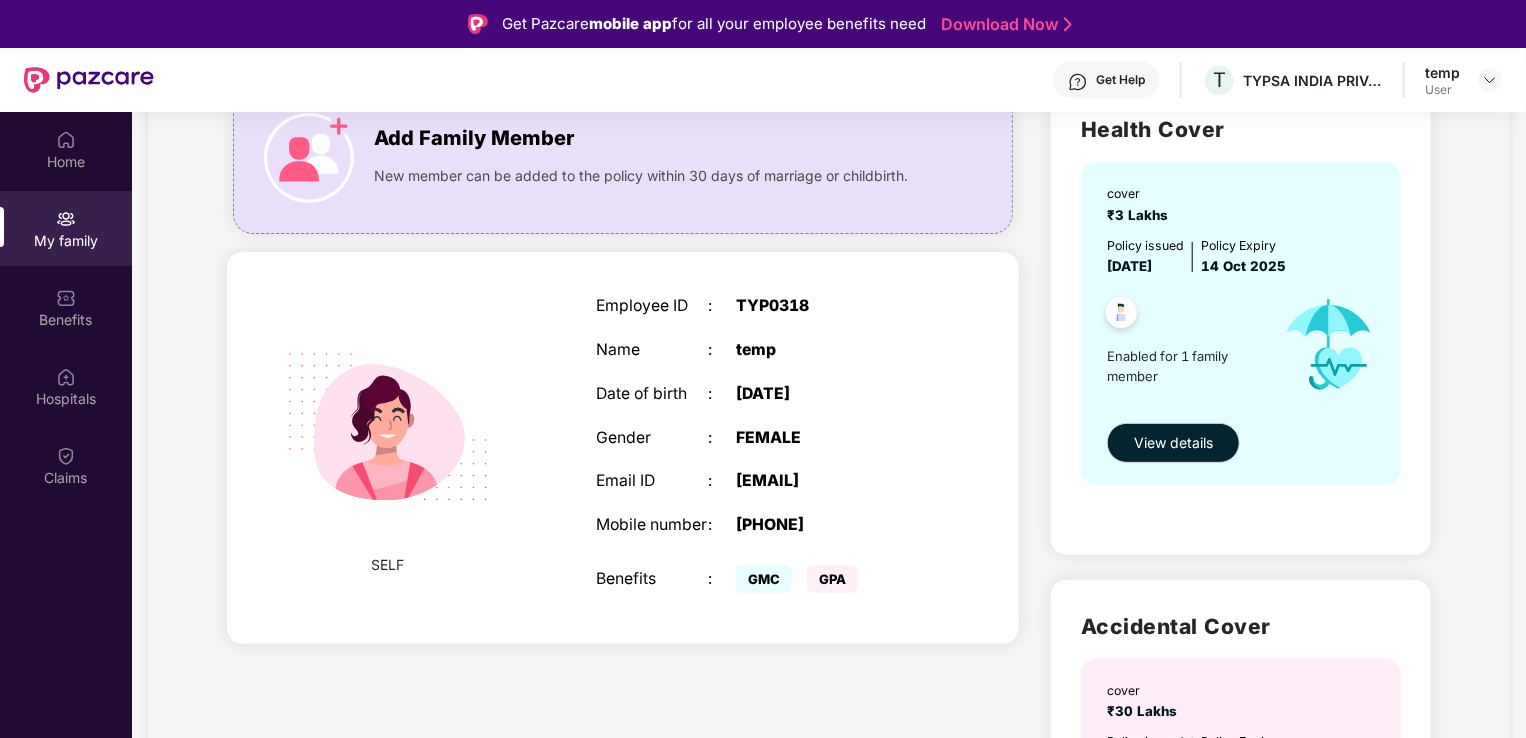 scroll, scrollTop: 0, scrollLeft: 0, axis: both 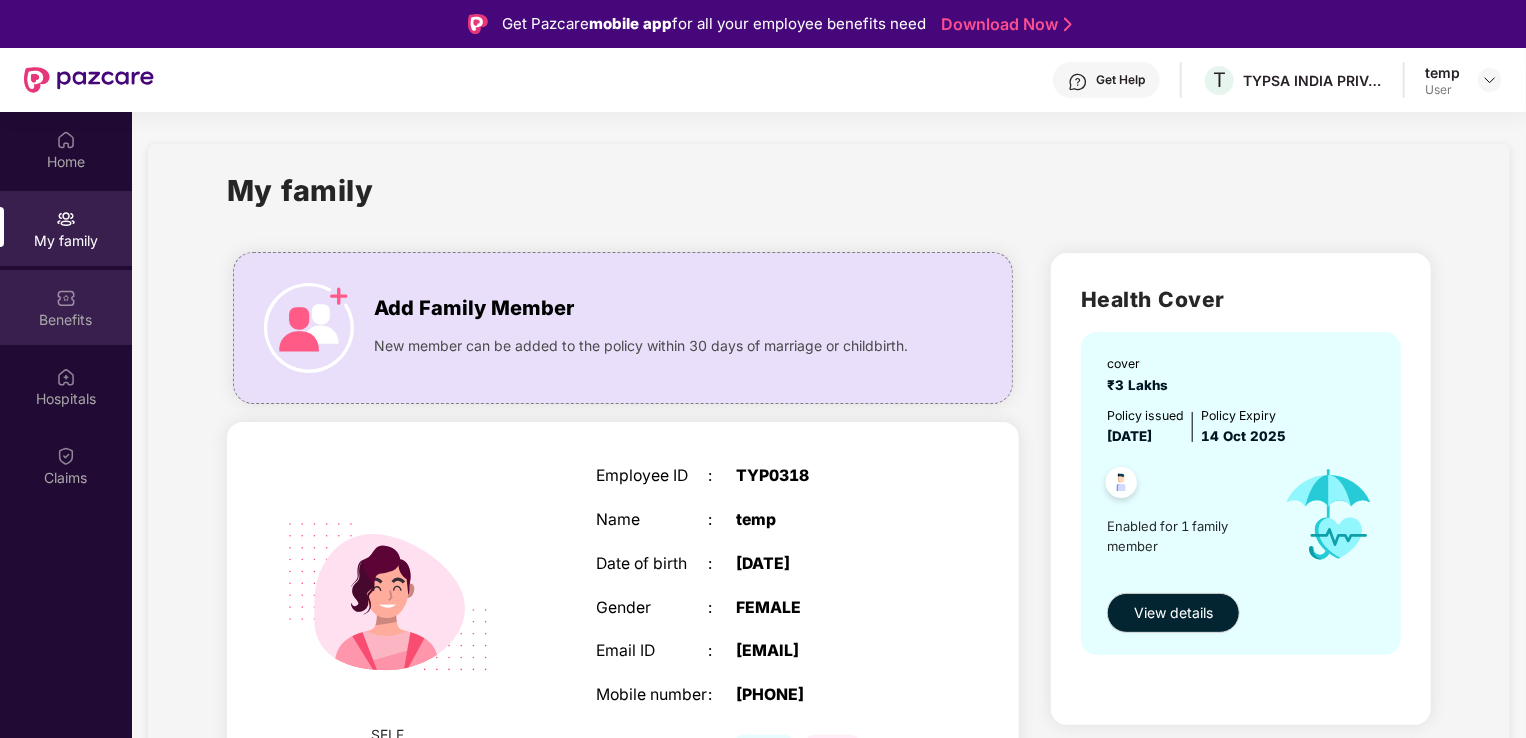 click on "Benefits" at bounding box center [66, 307] 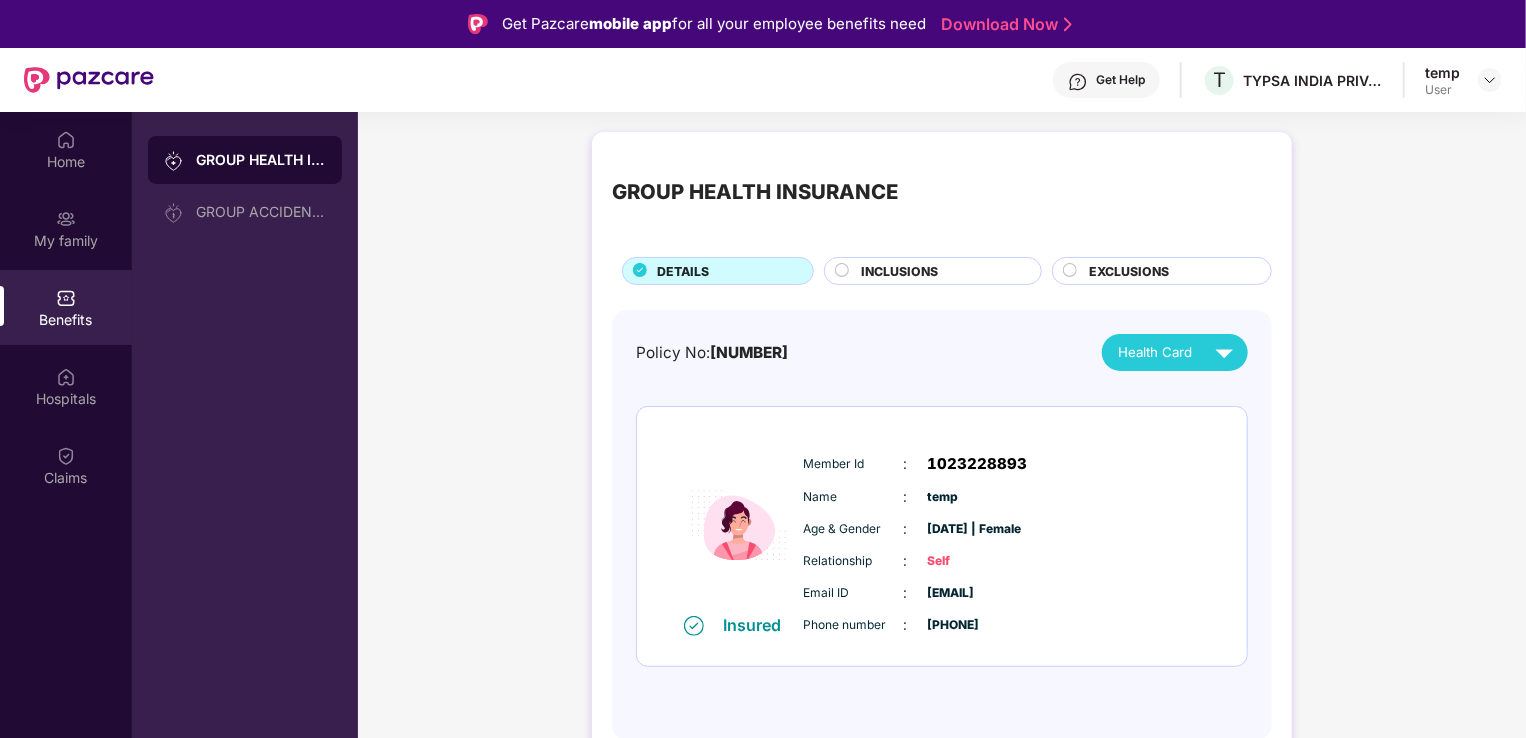 click on "GROUP HEALTH INSURANCE" at bounding box center (245, 160) 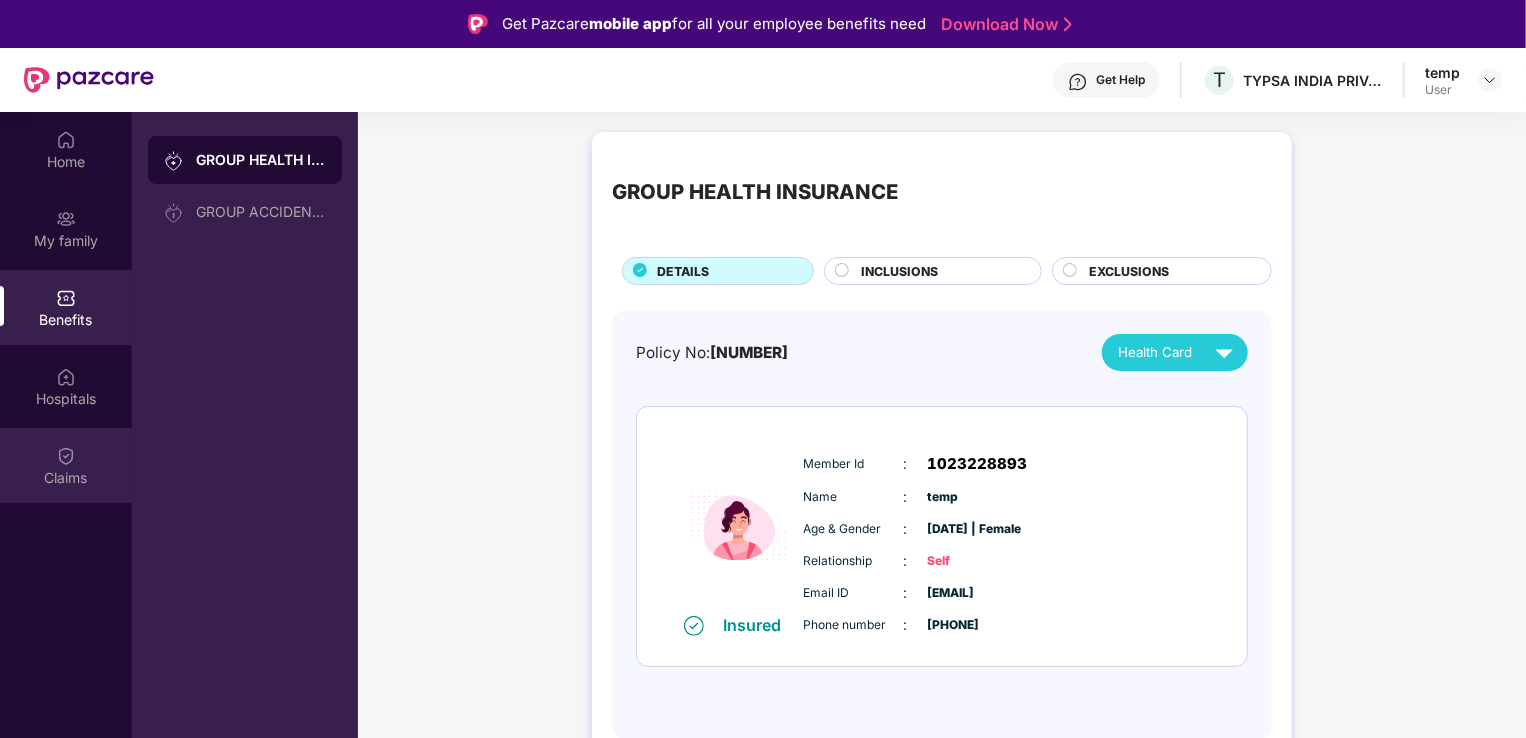 click on "Claims" at bounding box center [66, 478] 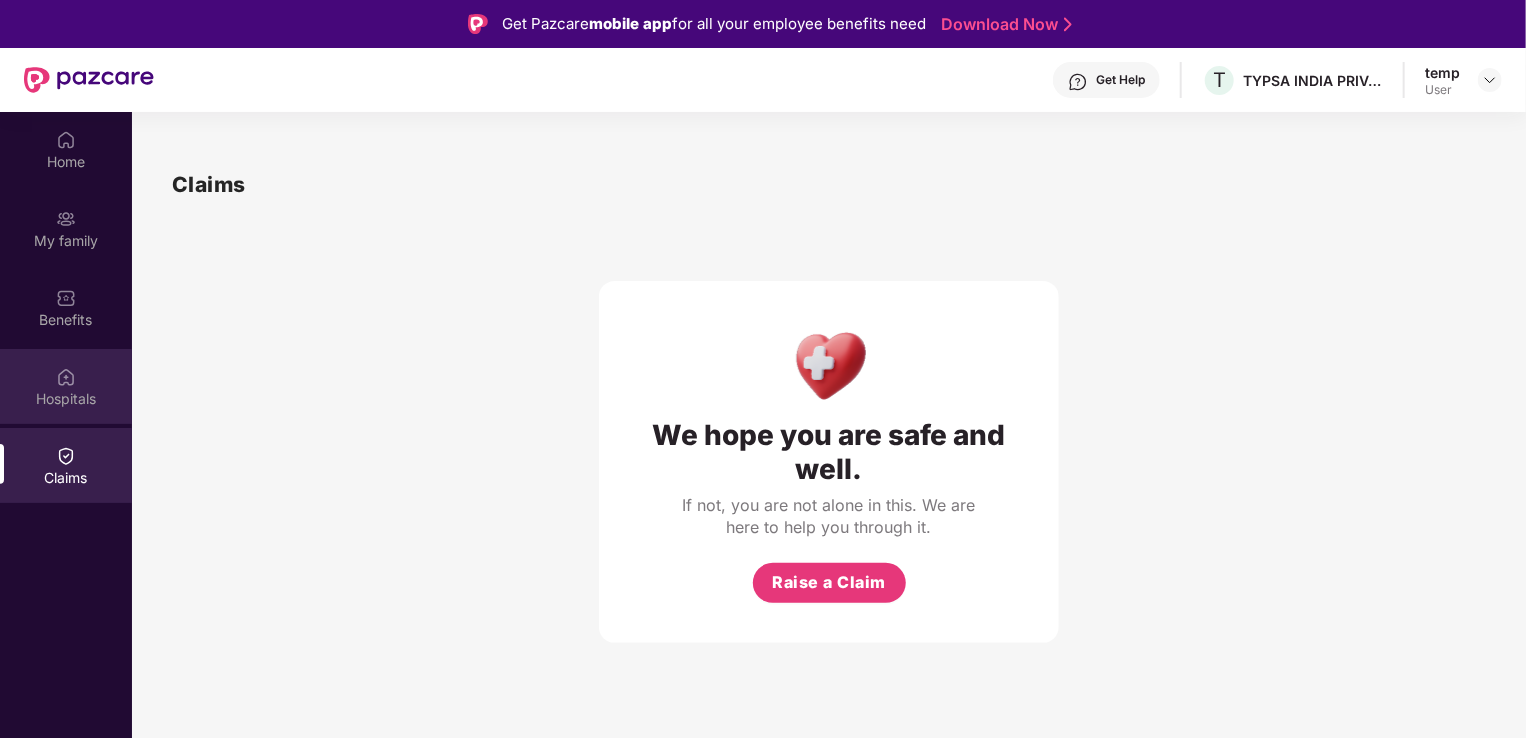 click on "Hospitals" at bounding box center (66, 399) 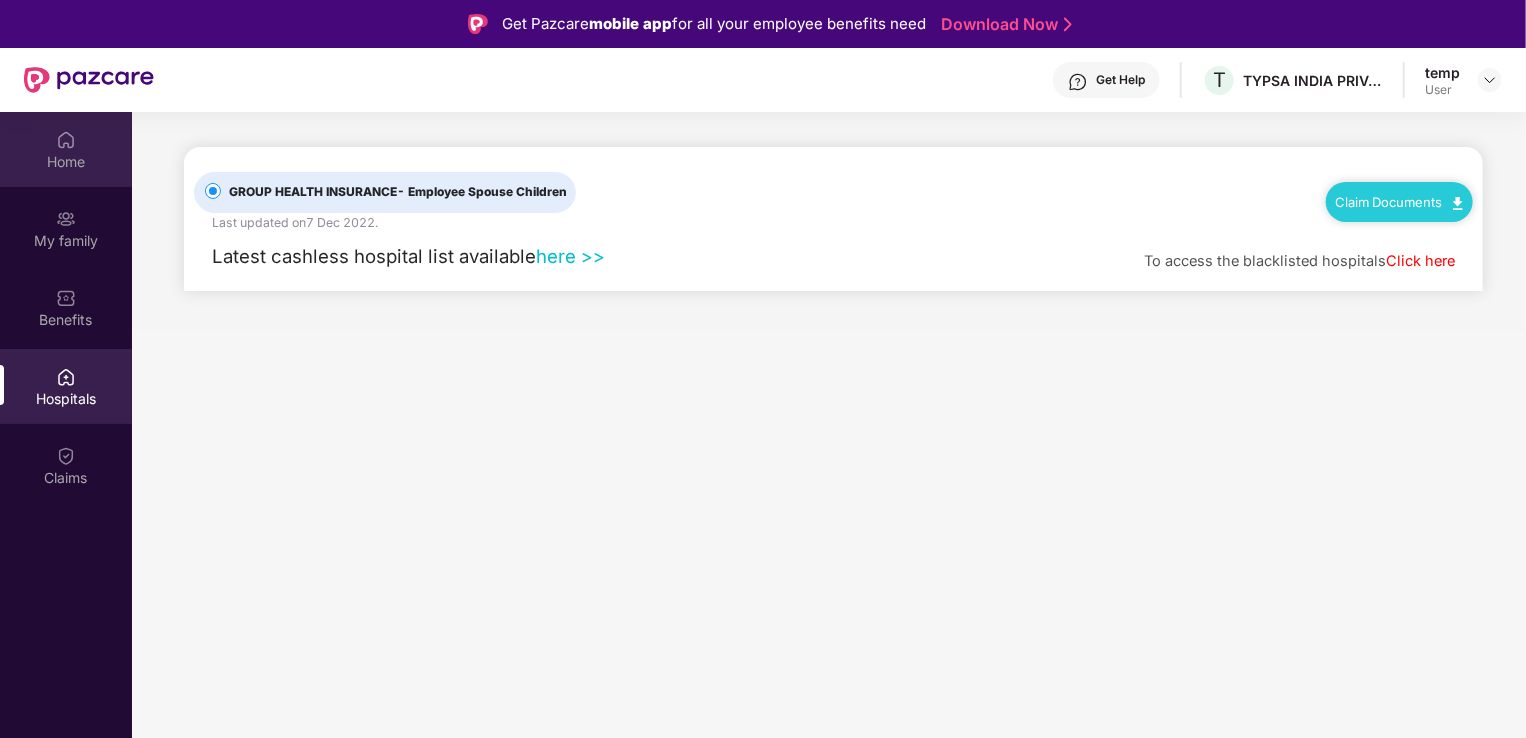 click on "Home" at bounding box center [66, 162] 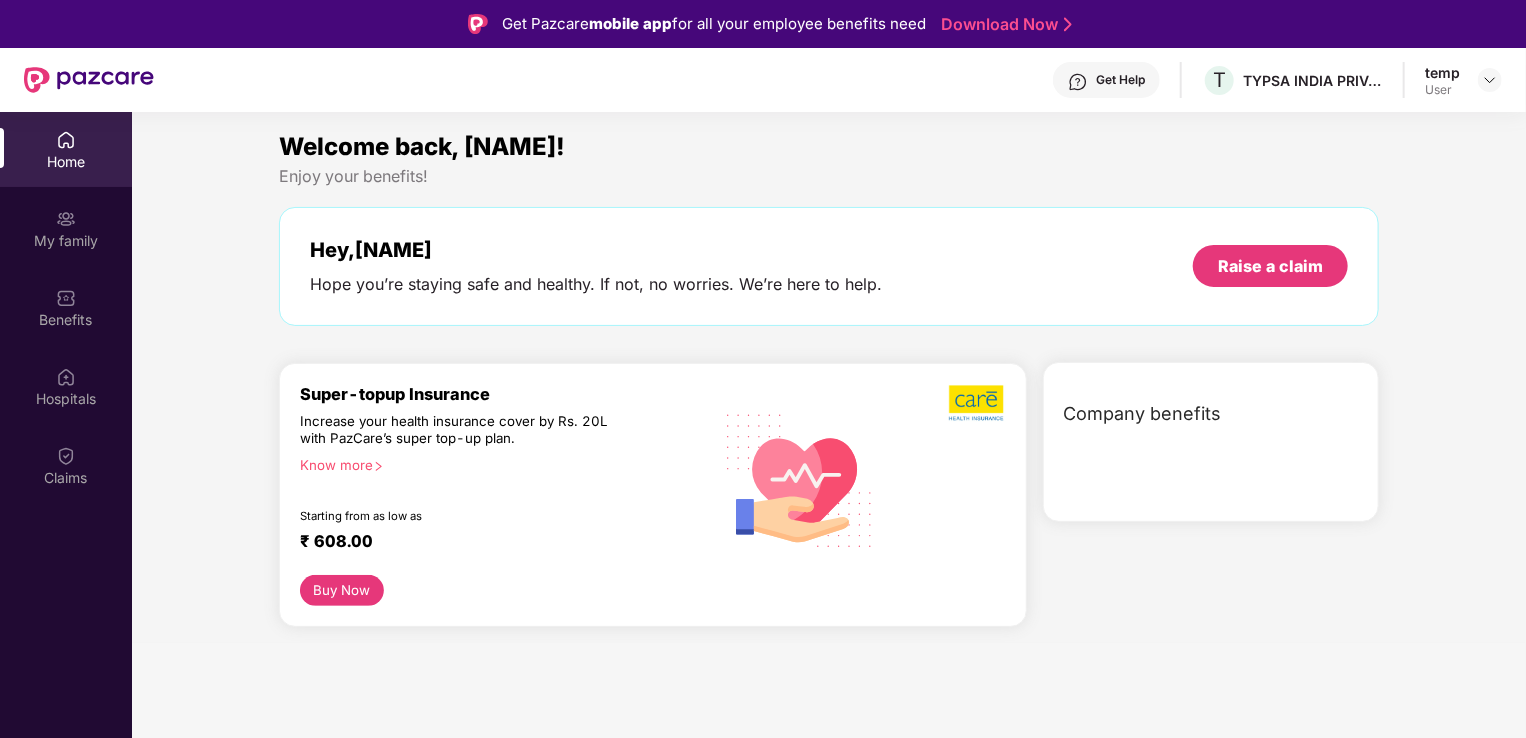 click on "Home" at bounding box center (66, 162) 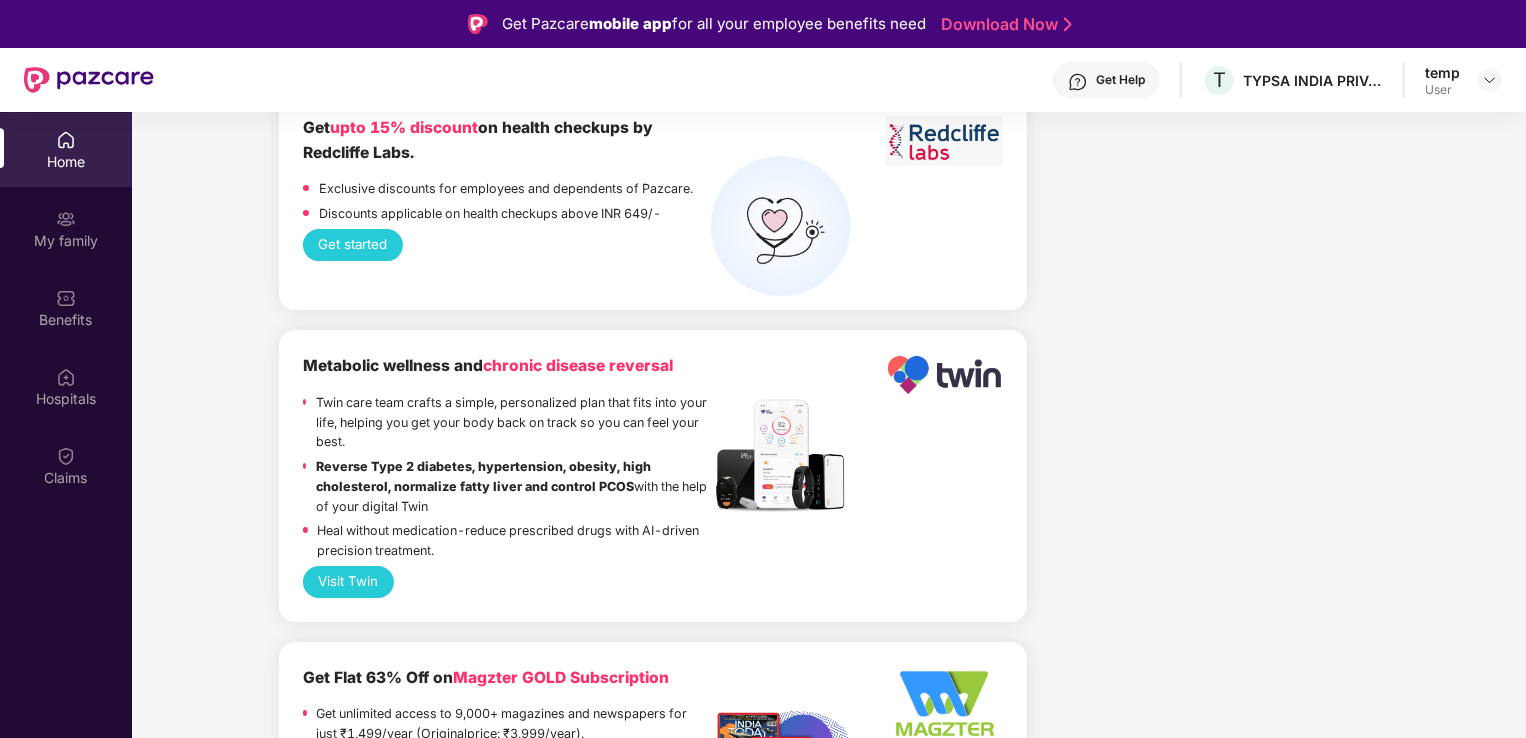 scroll, scrollTop: 3749, scrollLeft: 0, axis: vertical 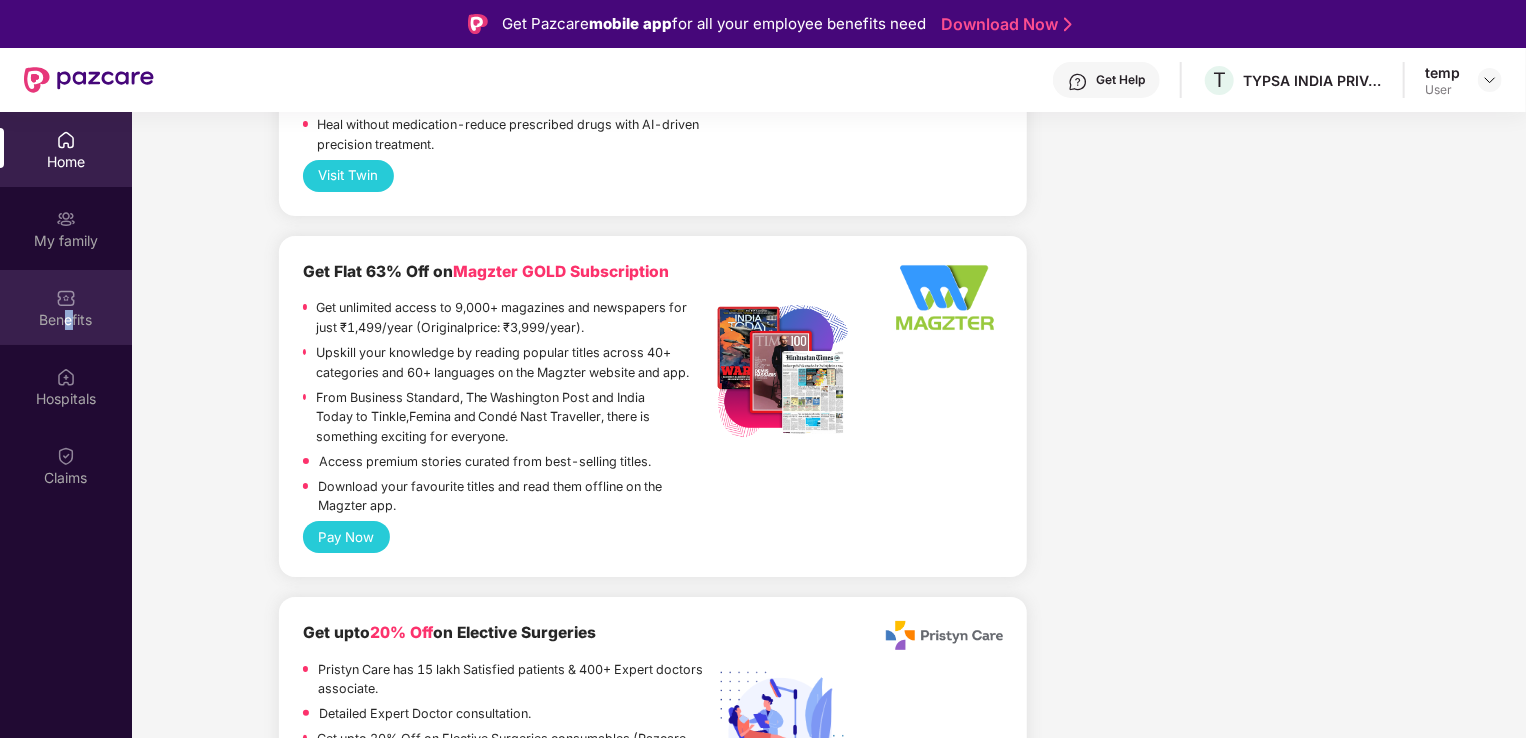 click on "Benefits" at bounding box center [66, 319] 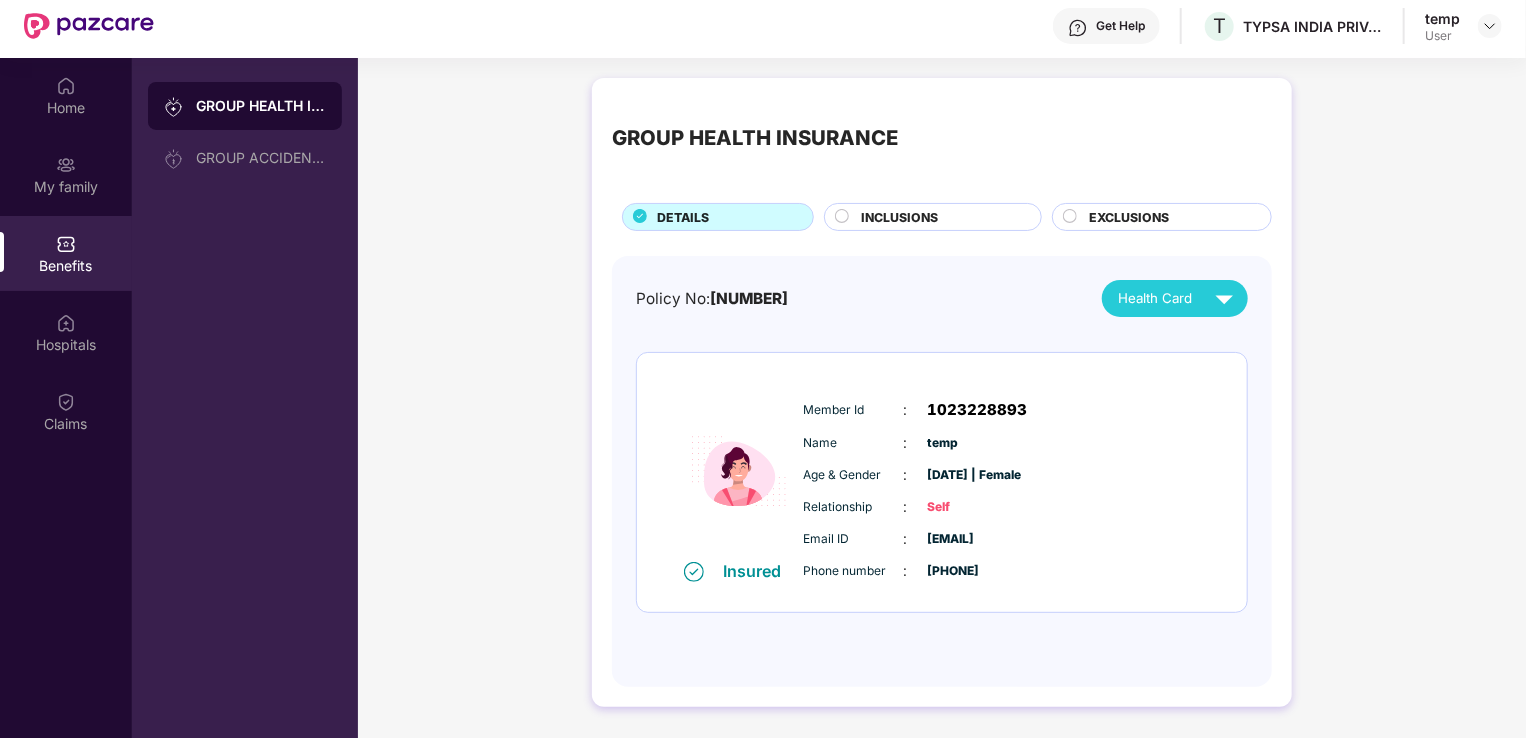 scroll, scrollTop: 0, scrollLeft: 0, axis: both 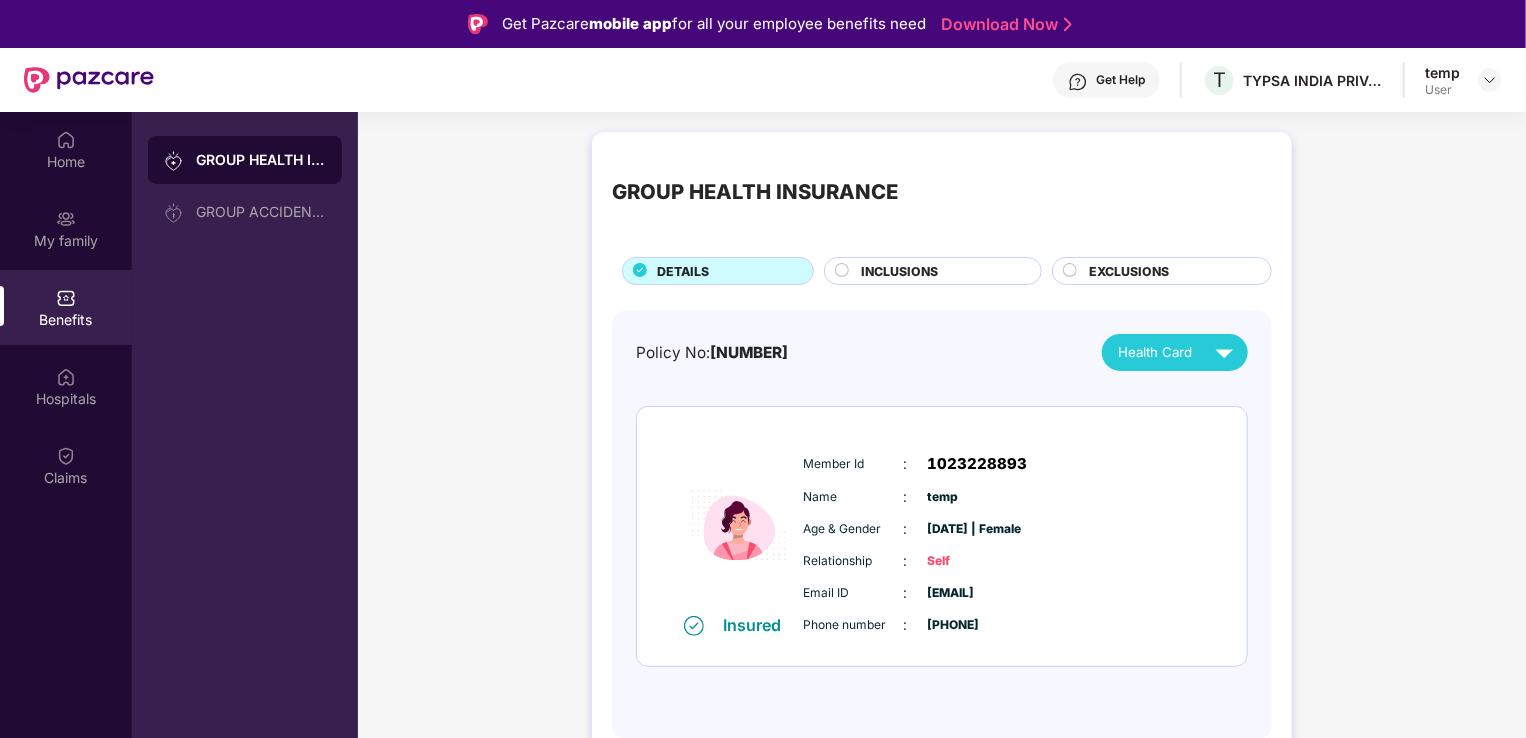 click on "Health Card" at bounding box center [1155, 352] 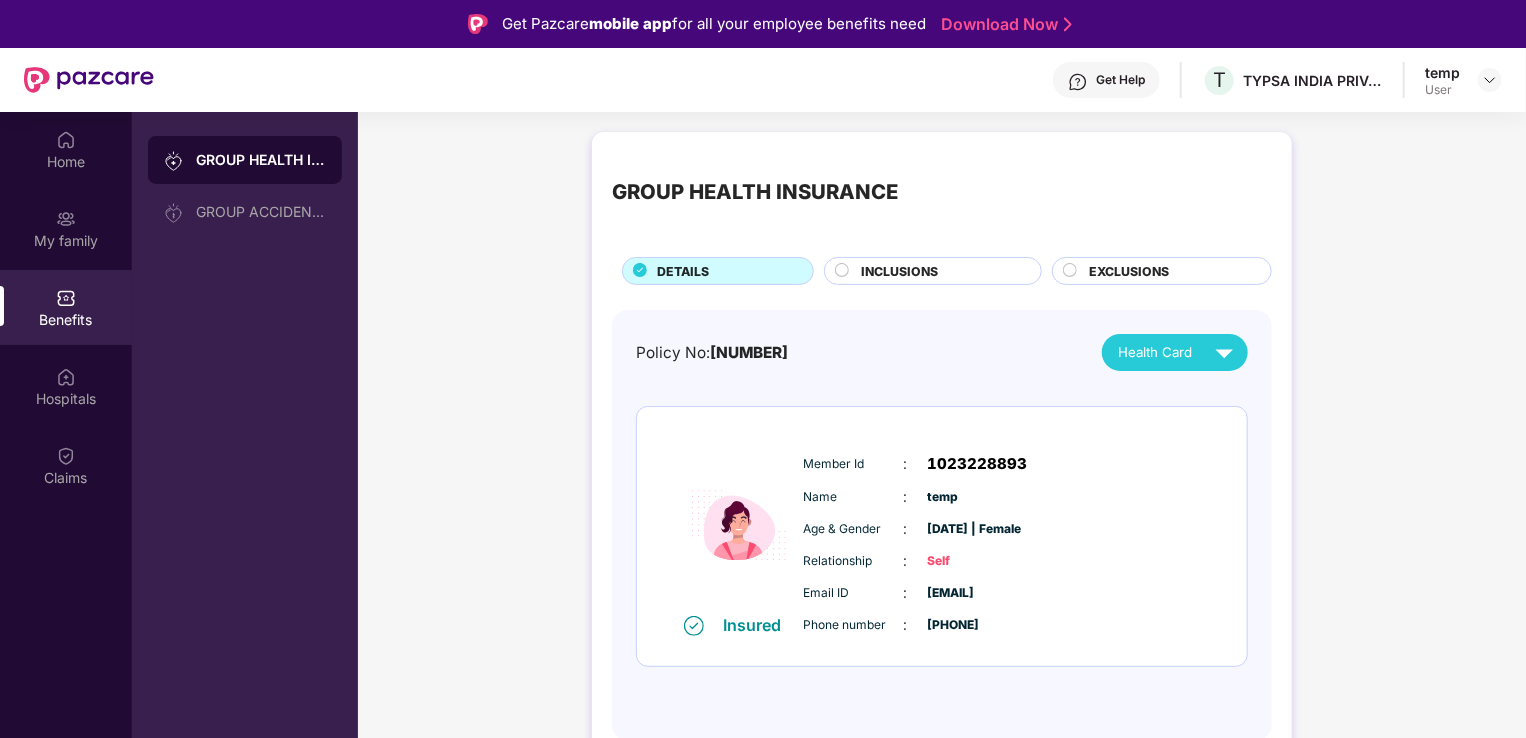 click on "Policy No:  [NUMBER] Health Card" at bounding box center [942, 352] 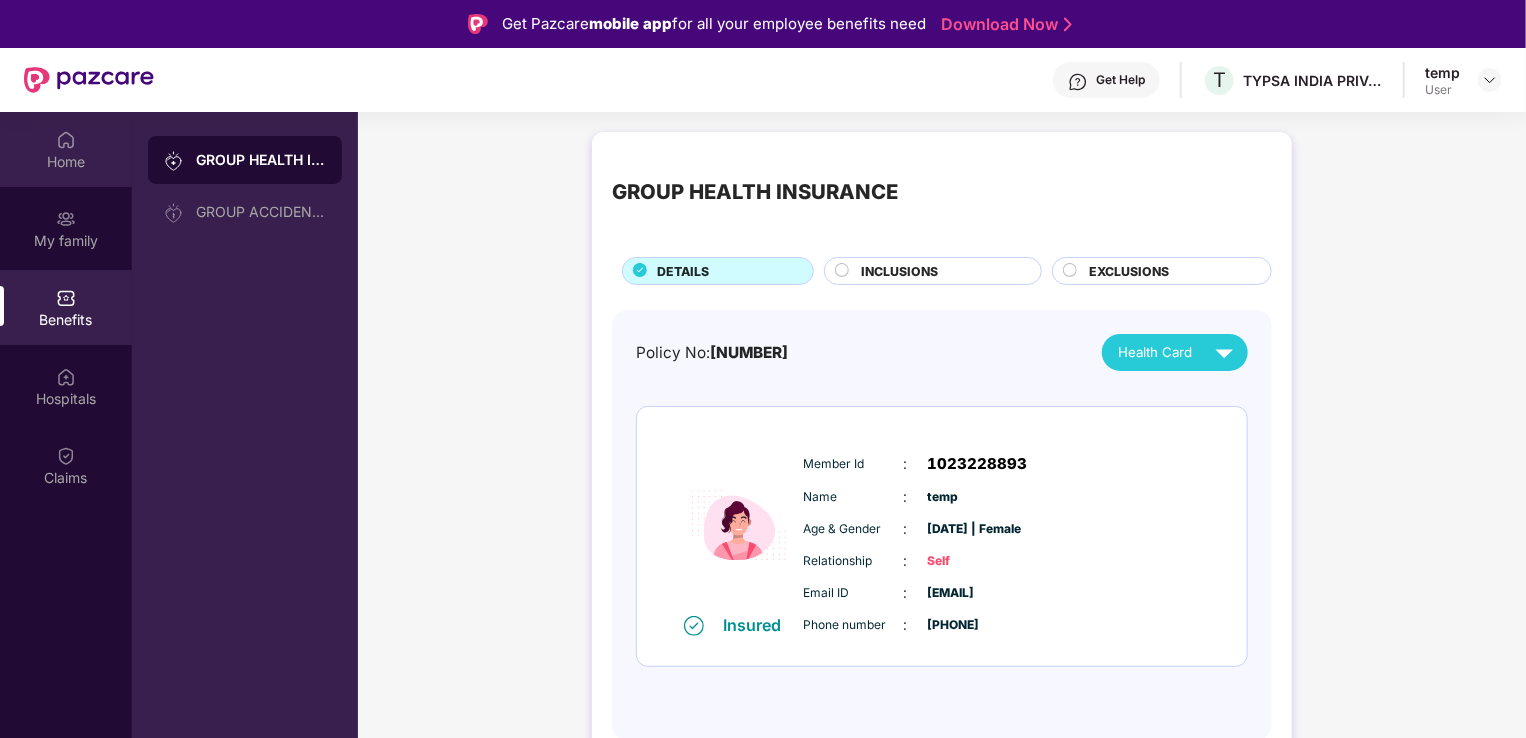 click at bounding box center [66, 140] 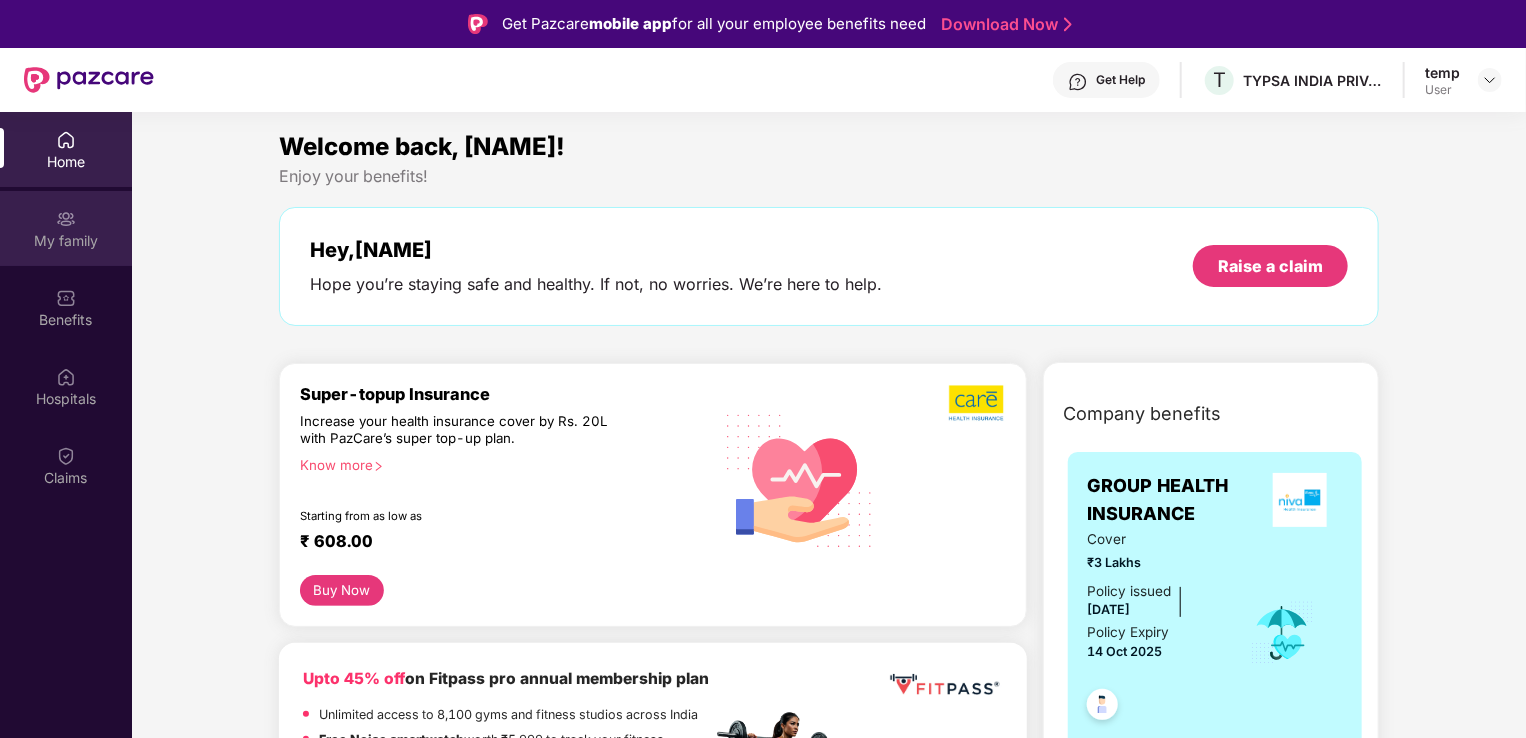 click on "My family" at bounding box center [66, 241] 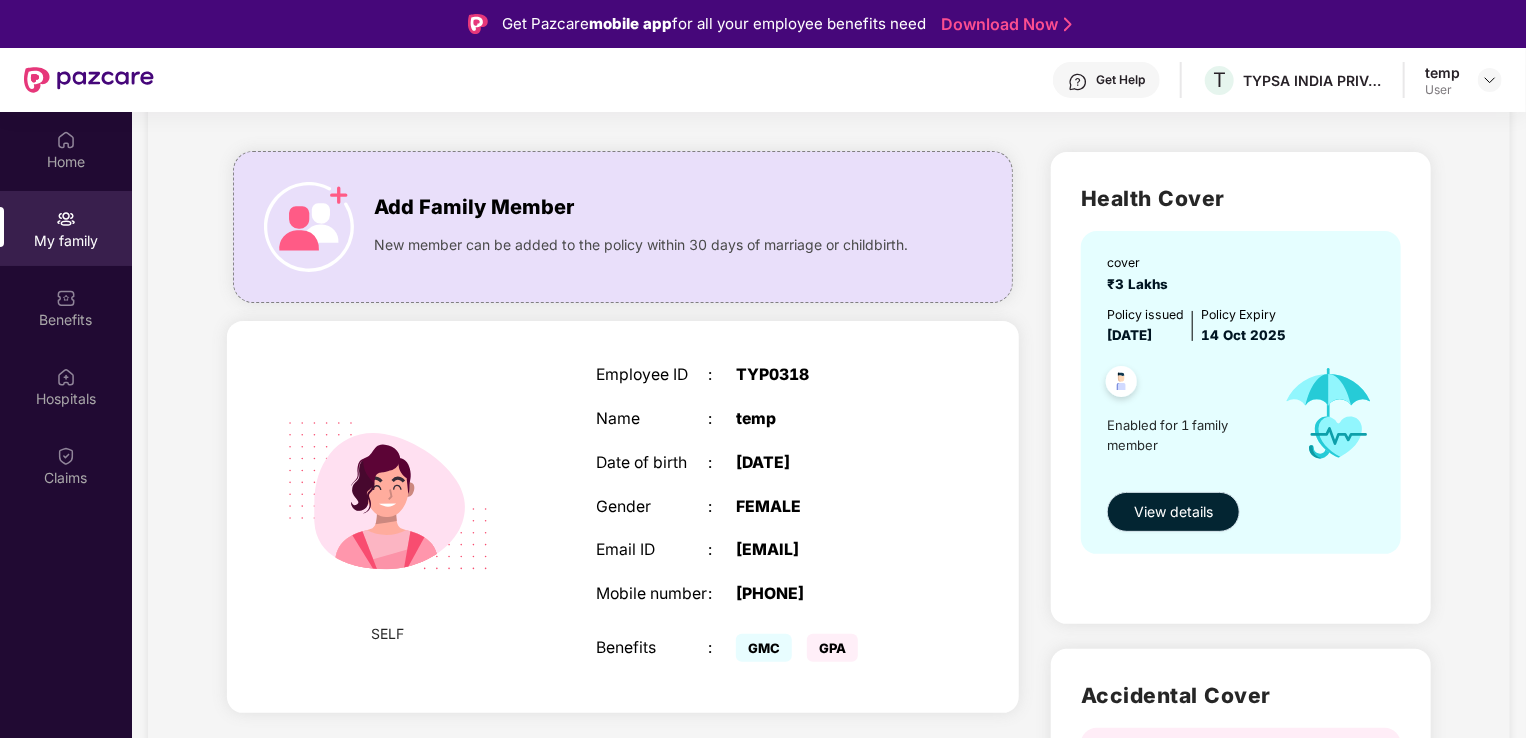scroll, scrollTop: 100, scrollLeft: 0, axis: vertical 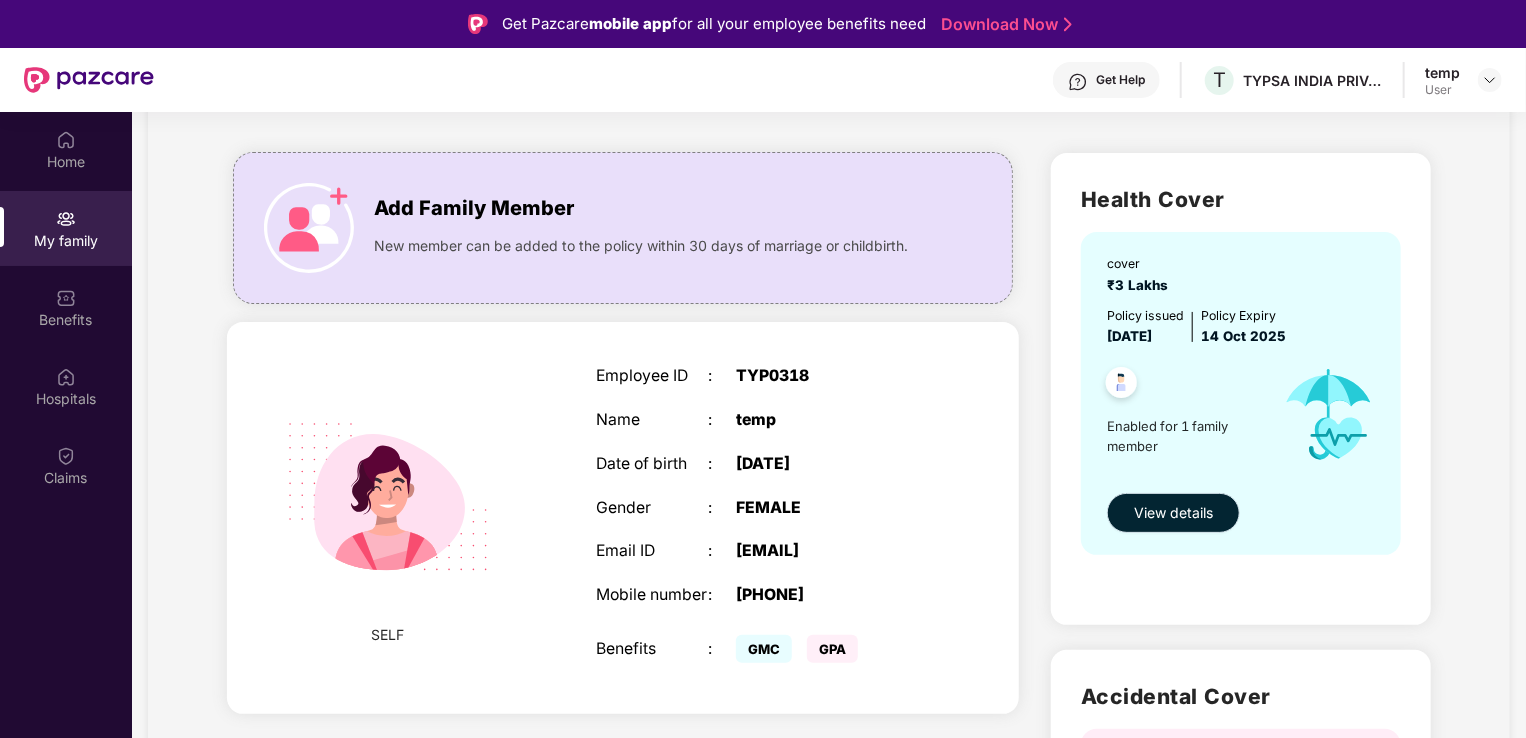 click on "View details" at bounding box center [1173, 513] 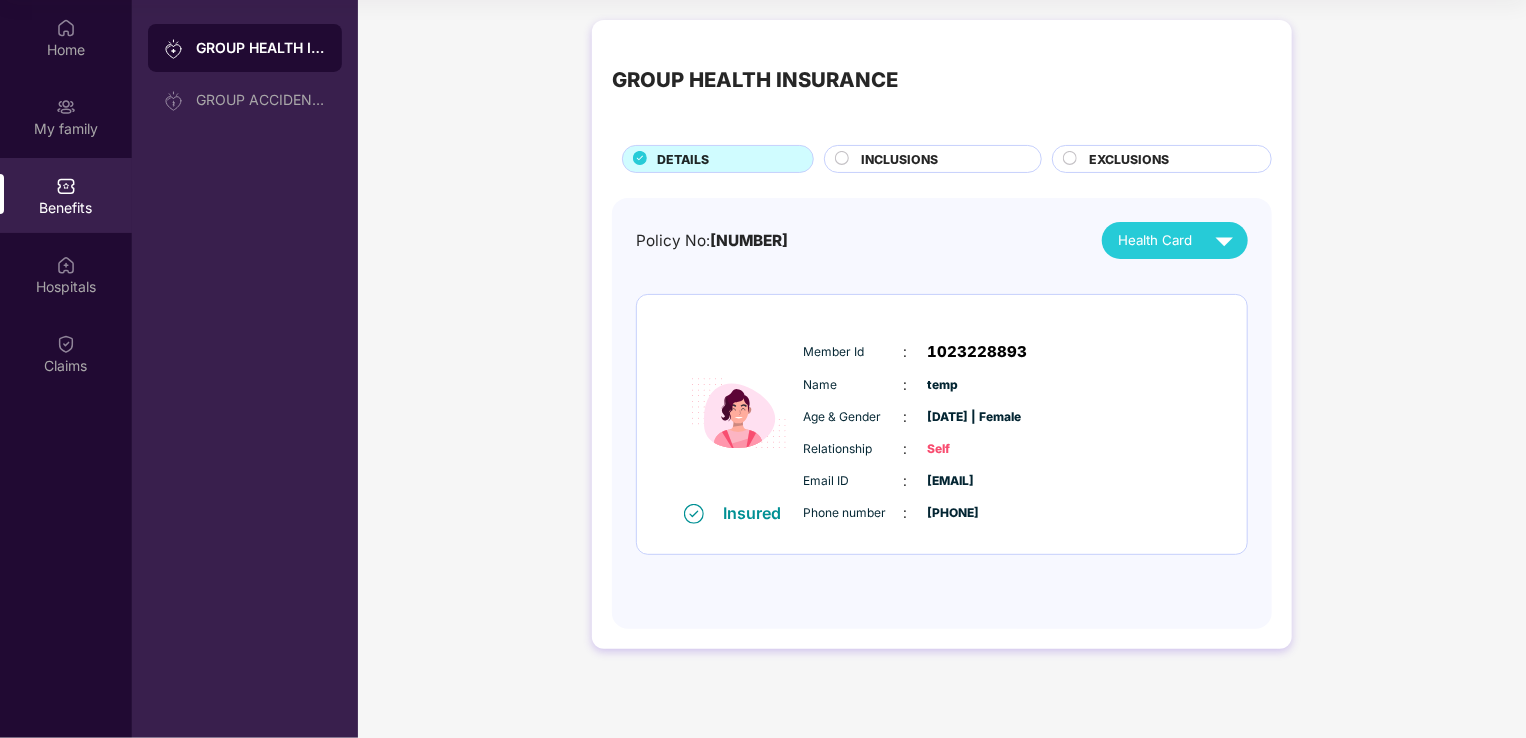 scroll, scrollTop: 0, scrollLeft: 0, axis: both 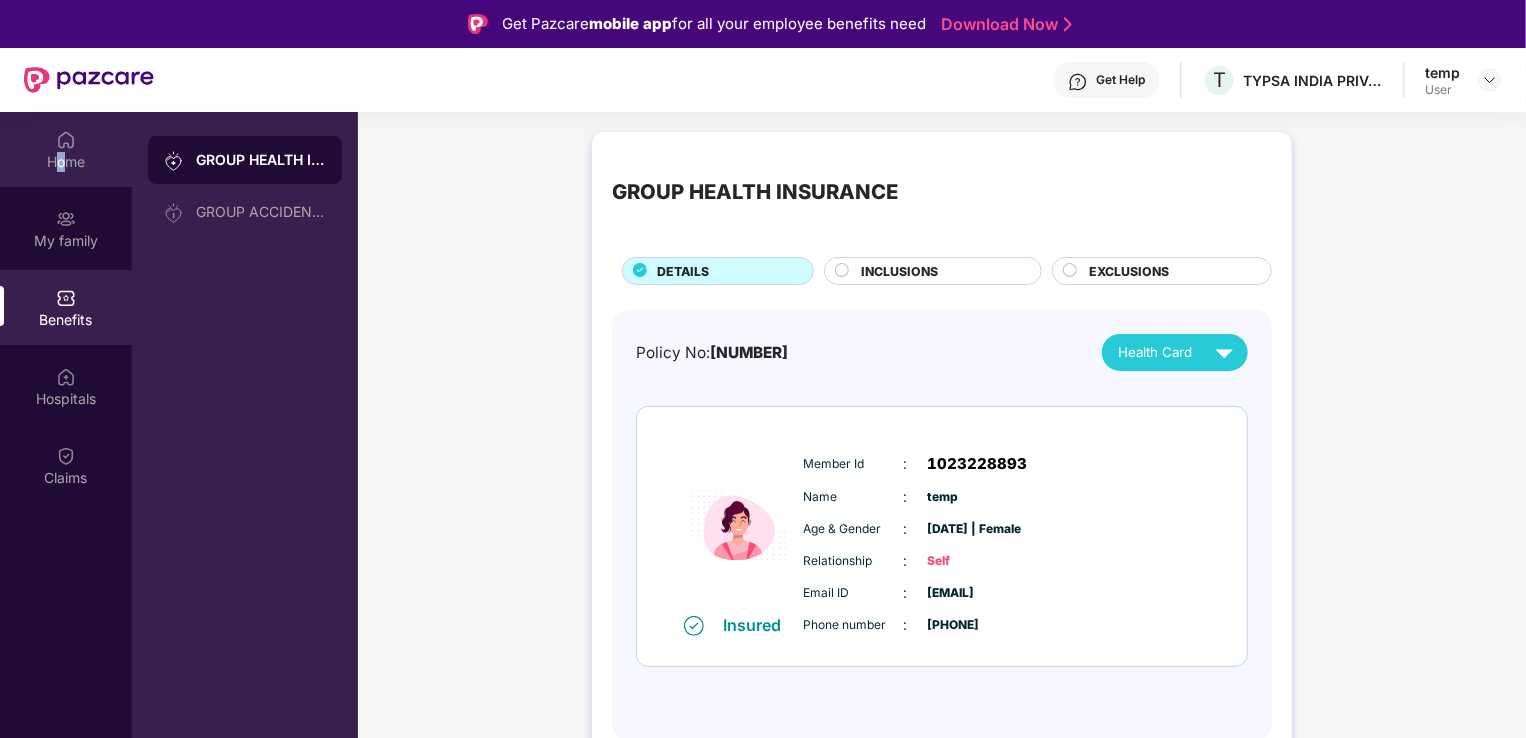 click on "Home" at bounding box center (66, 162) 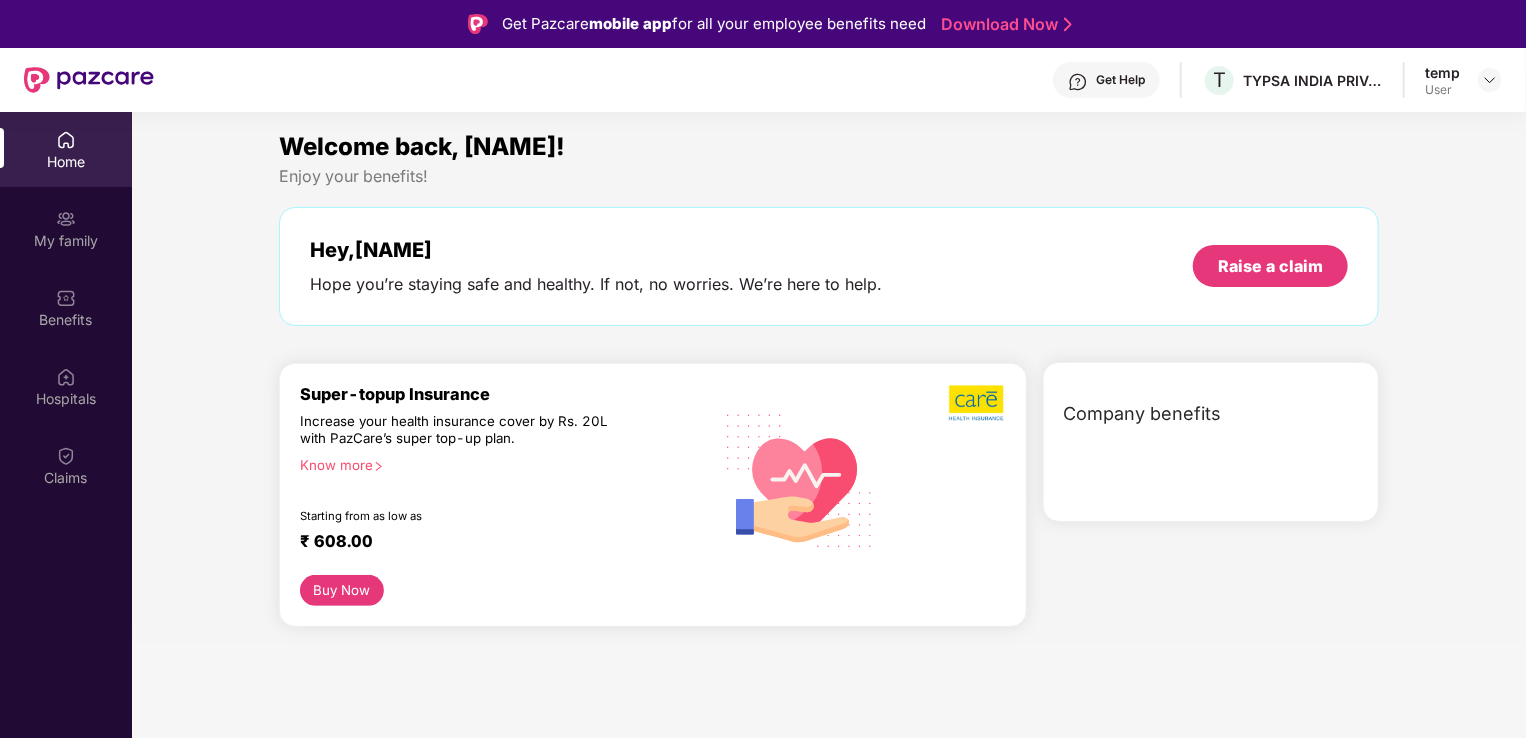 click on "Home" at bounding box center (66, 162) 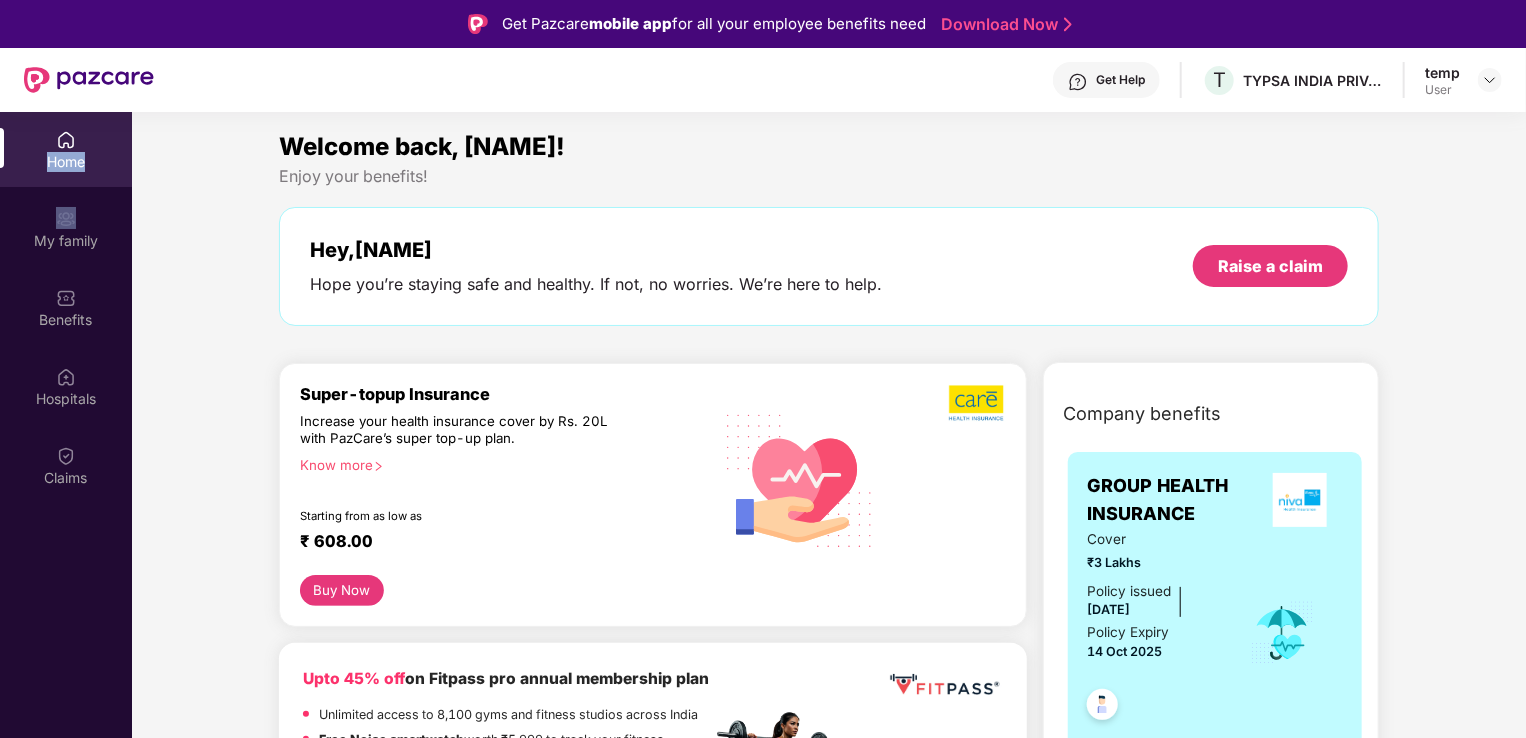 click on "Home" at bounding box center (66, 162) 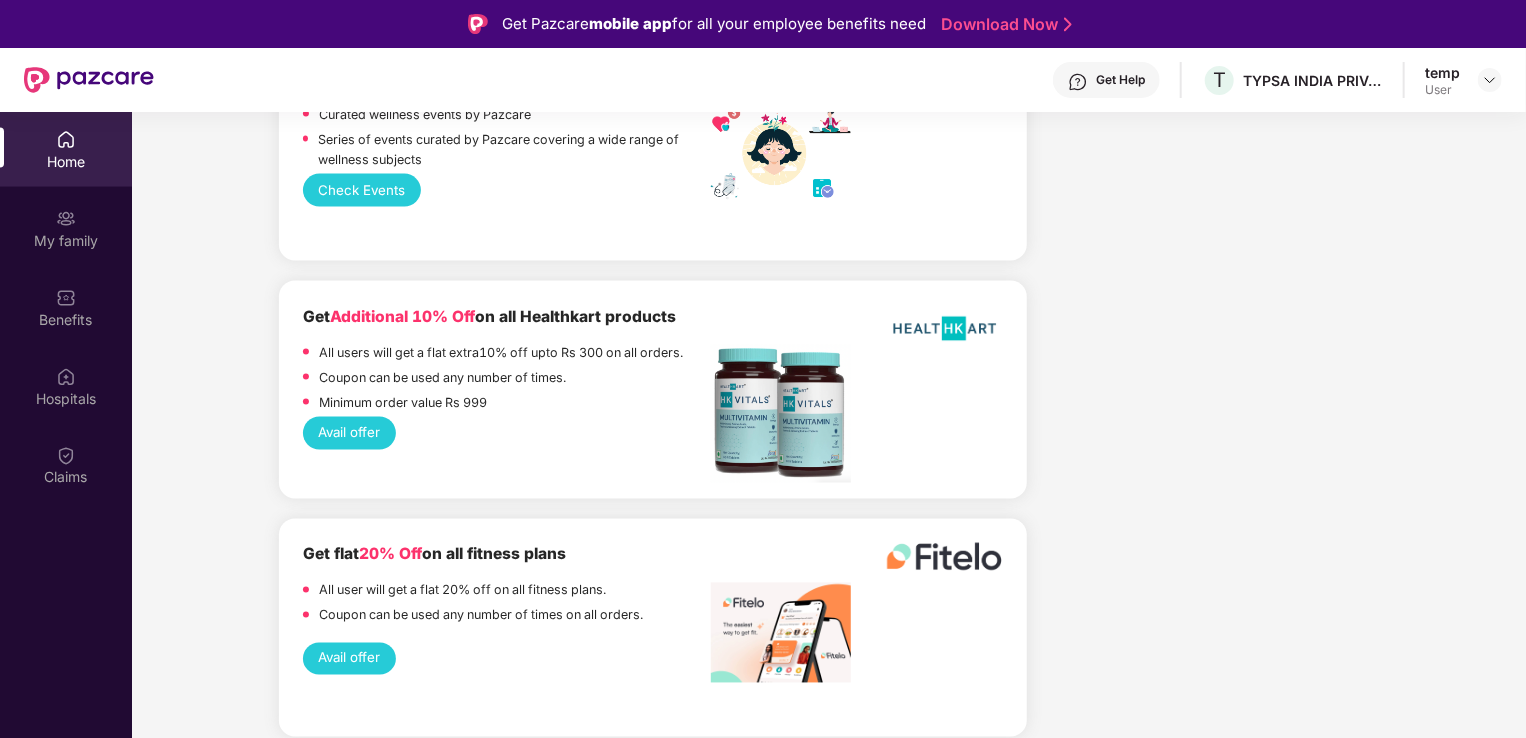 scroll, scrollTop: 2100, scrollLeft: 0, axis: vertical 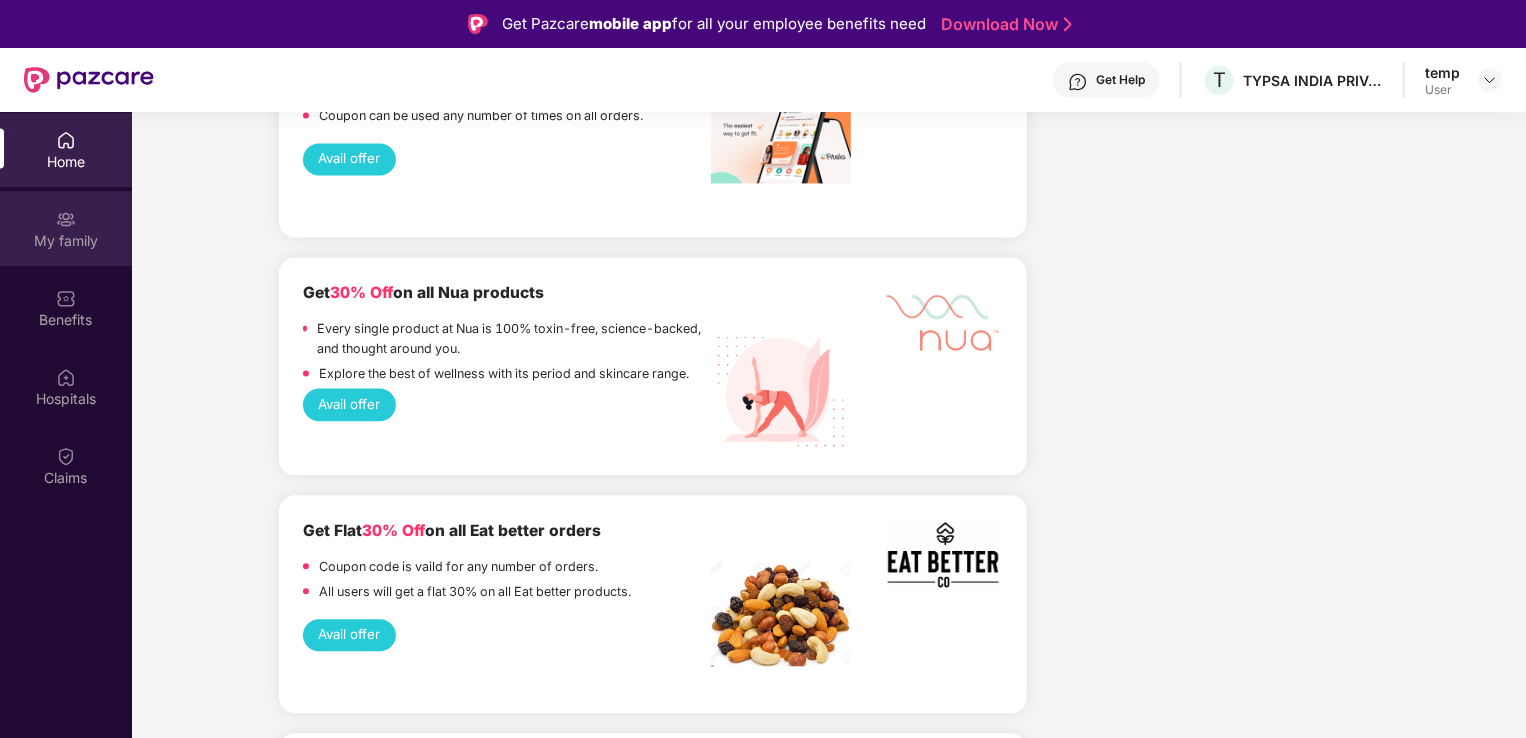 click on "My family" at bounding box center (66, 241) 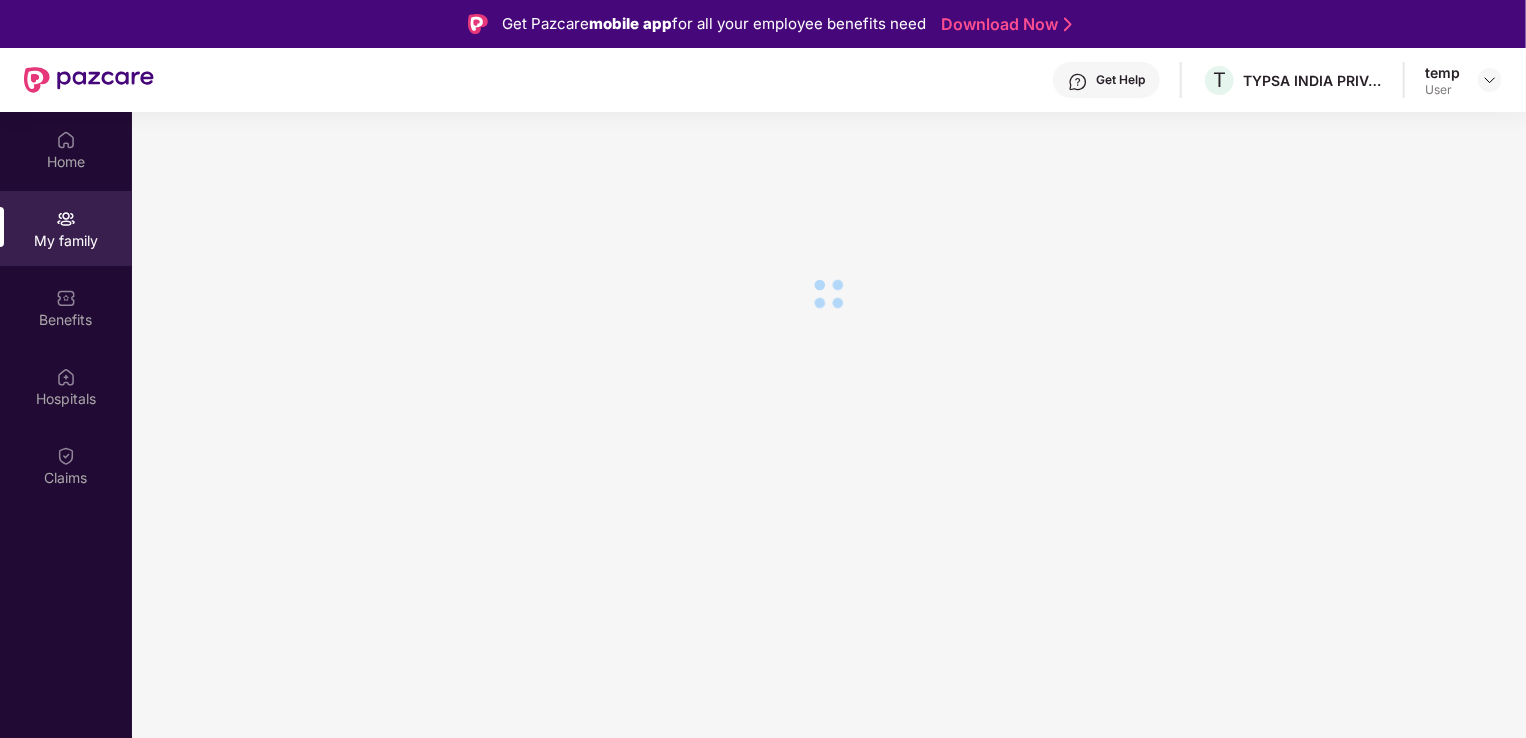scroll, scrollTop: 0, scrollLeft: 0, axis: both 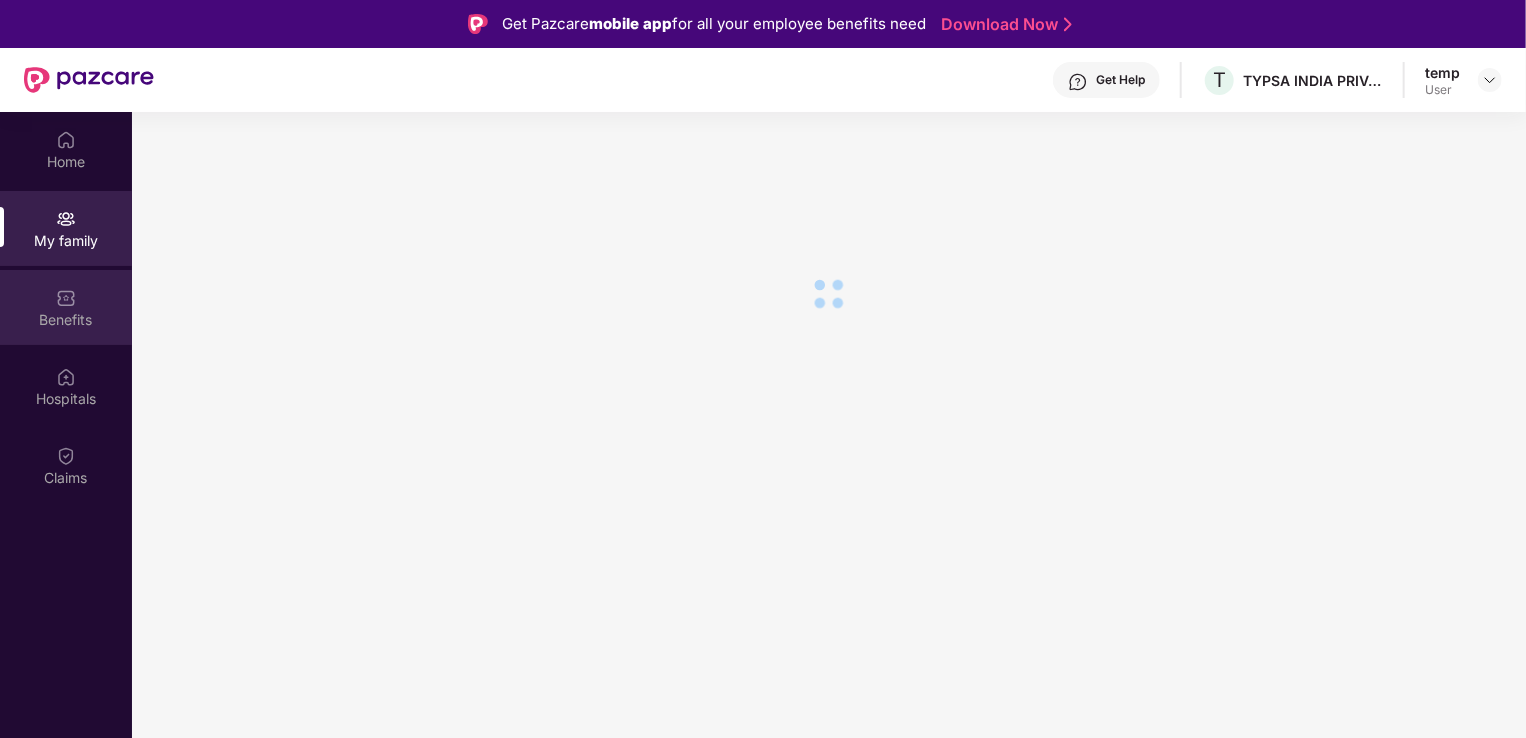click on "Benefits" at bounding box center [66, 307] 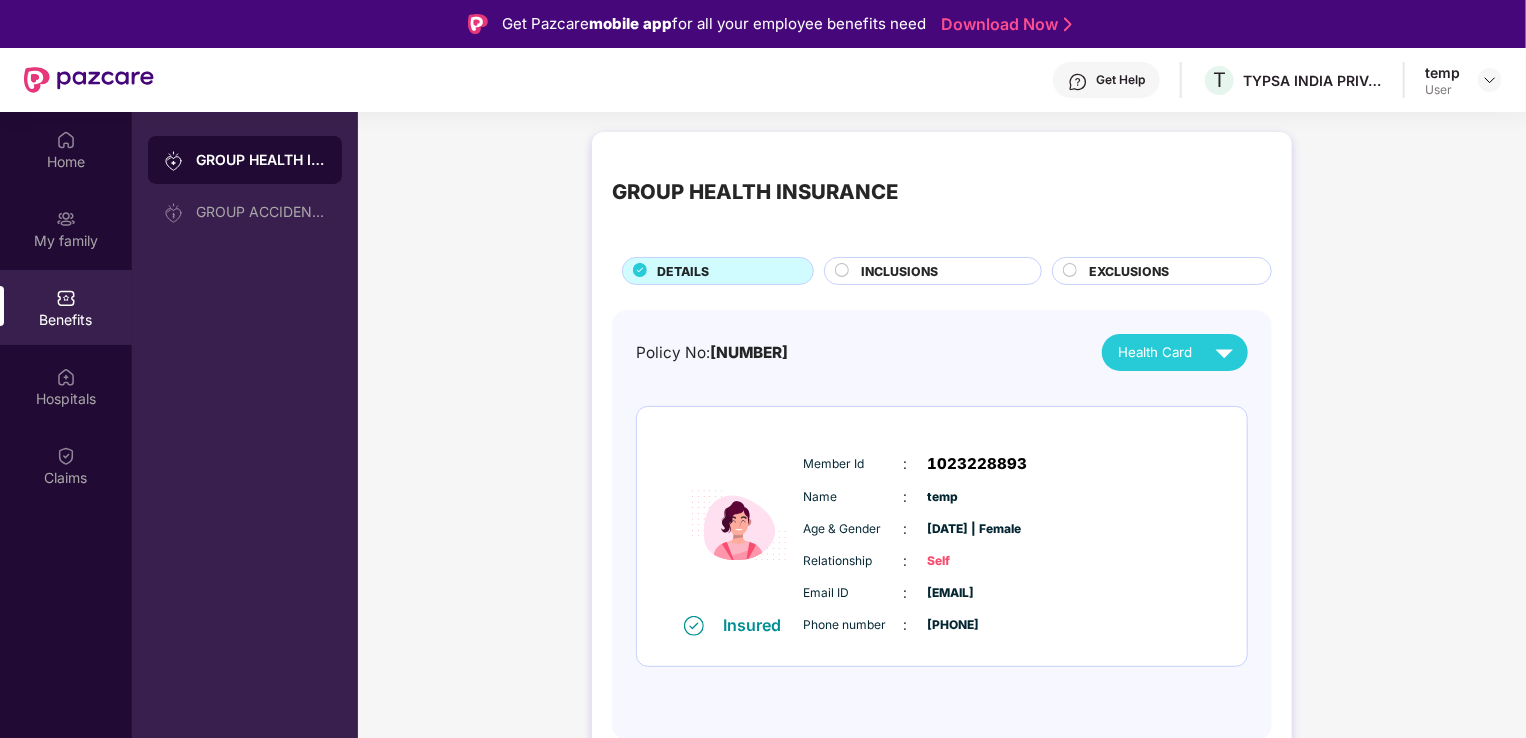 click on "Health Card" at bounding box center [1180, 352] 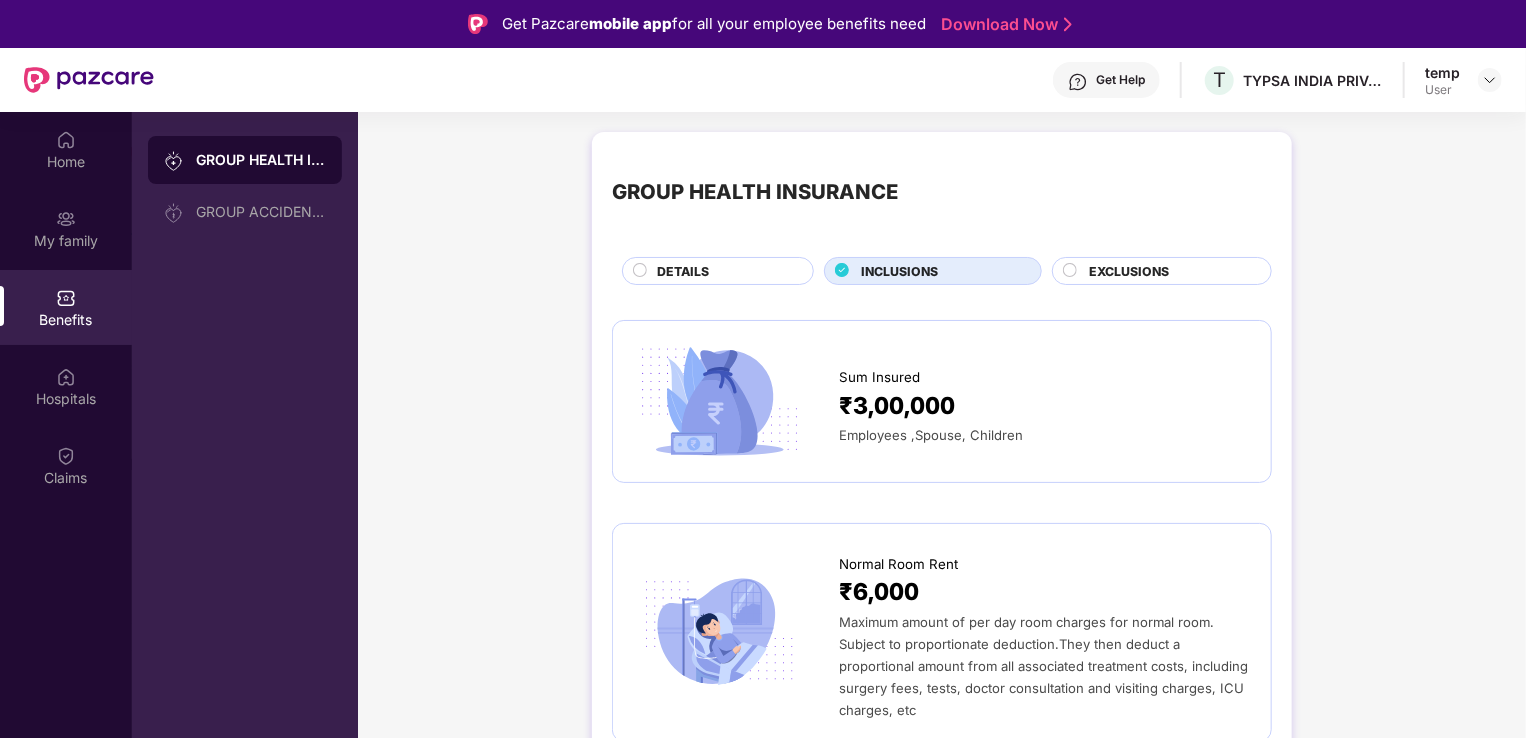 click on "DETAILS" at bounding box center [683, 271] 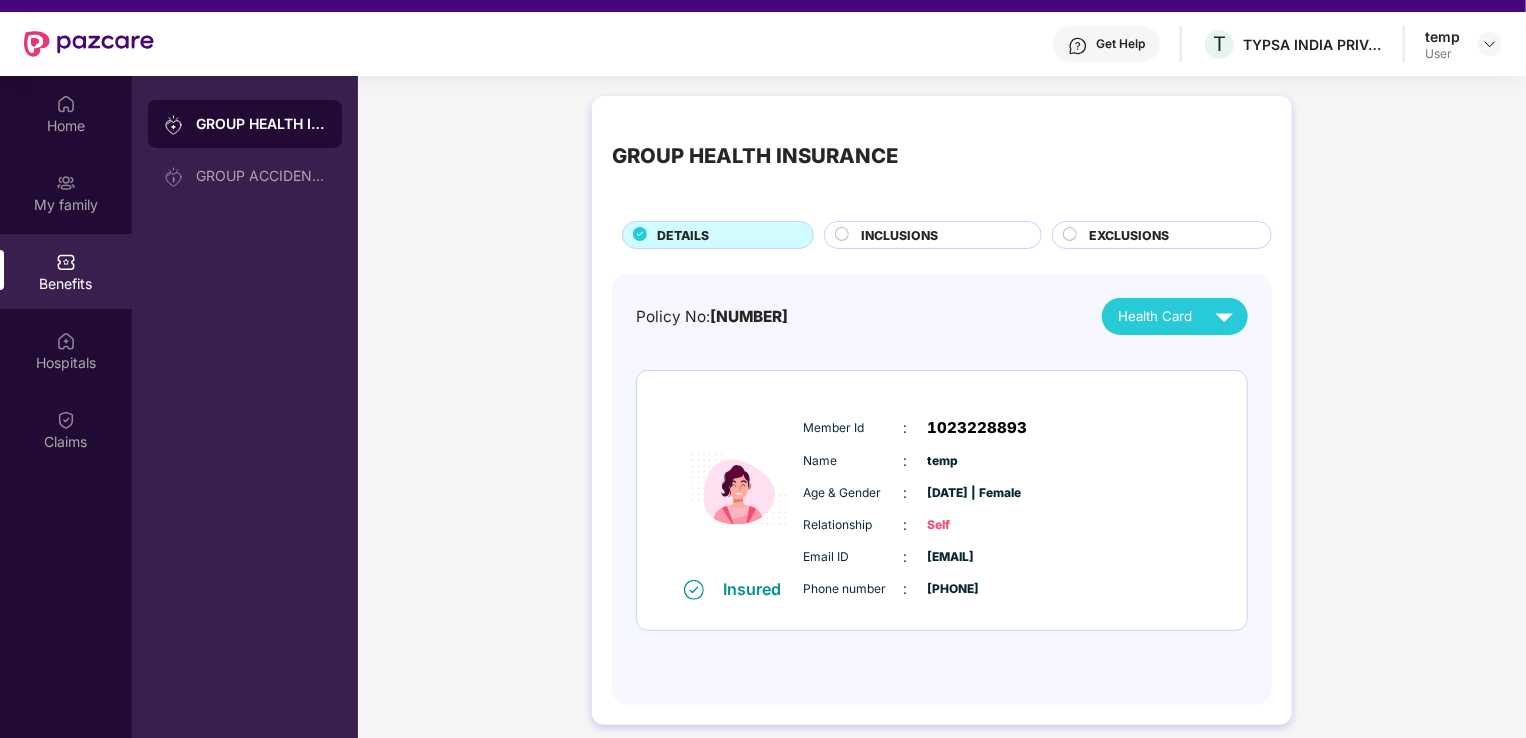 scroll, scrollTop: 0, scrollLeft: 0, axis: both 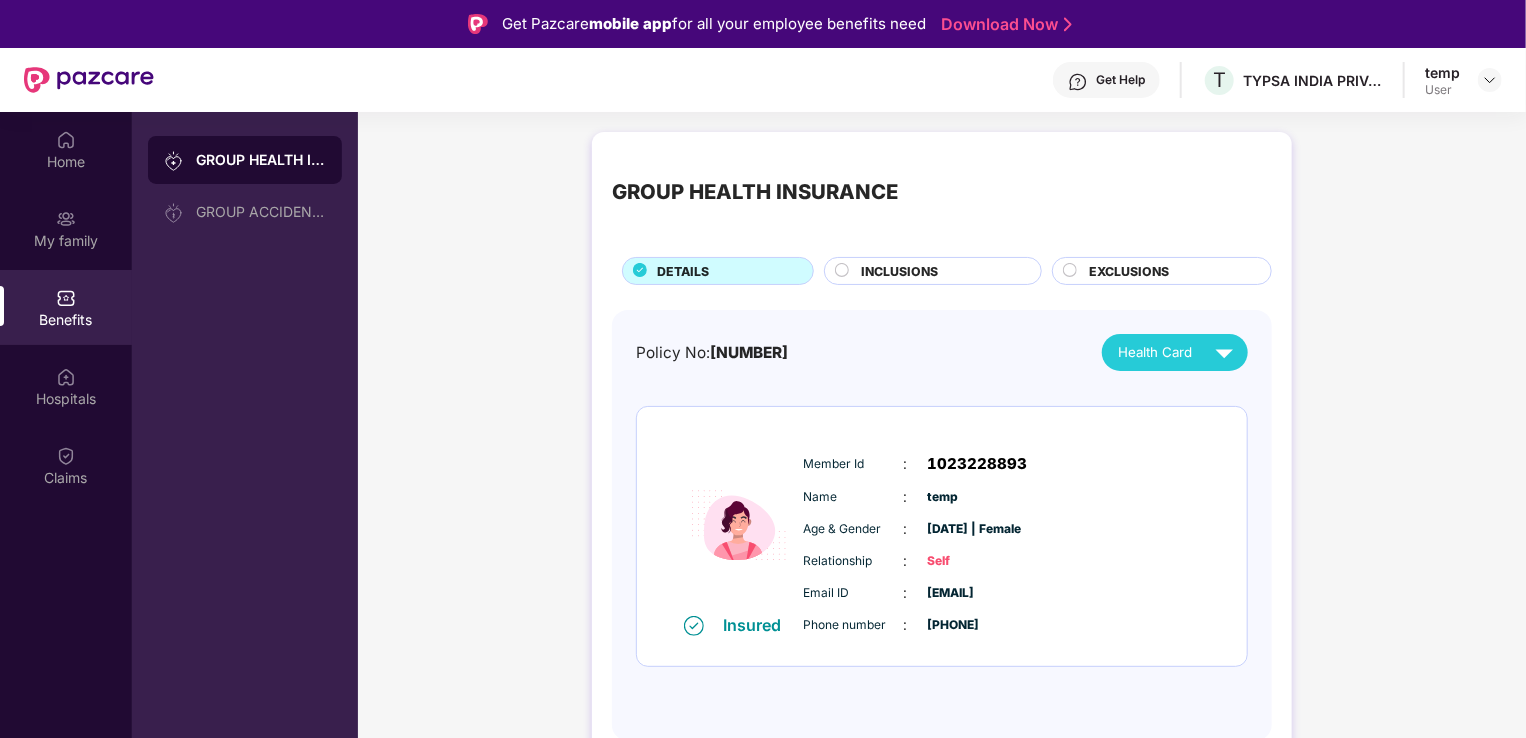 click on "Get Help T TYPSA INDIA PRIVATE LIMITED temp  User" at bounding box center [828, 80] 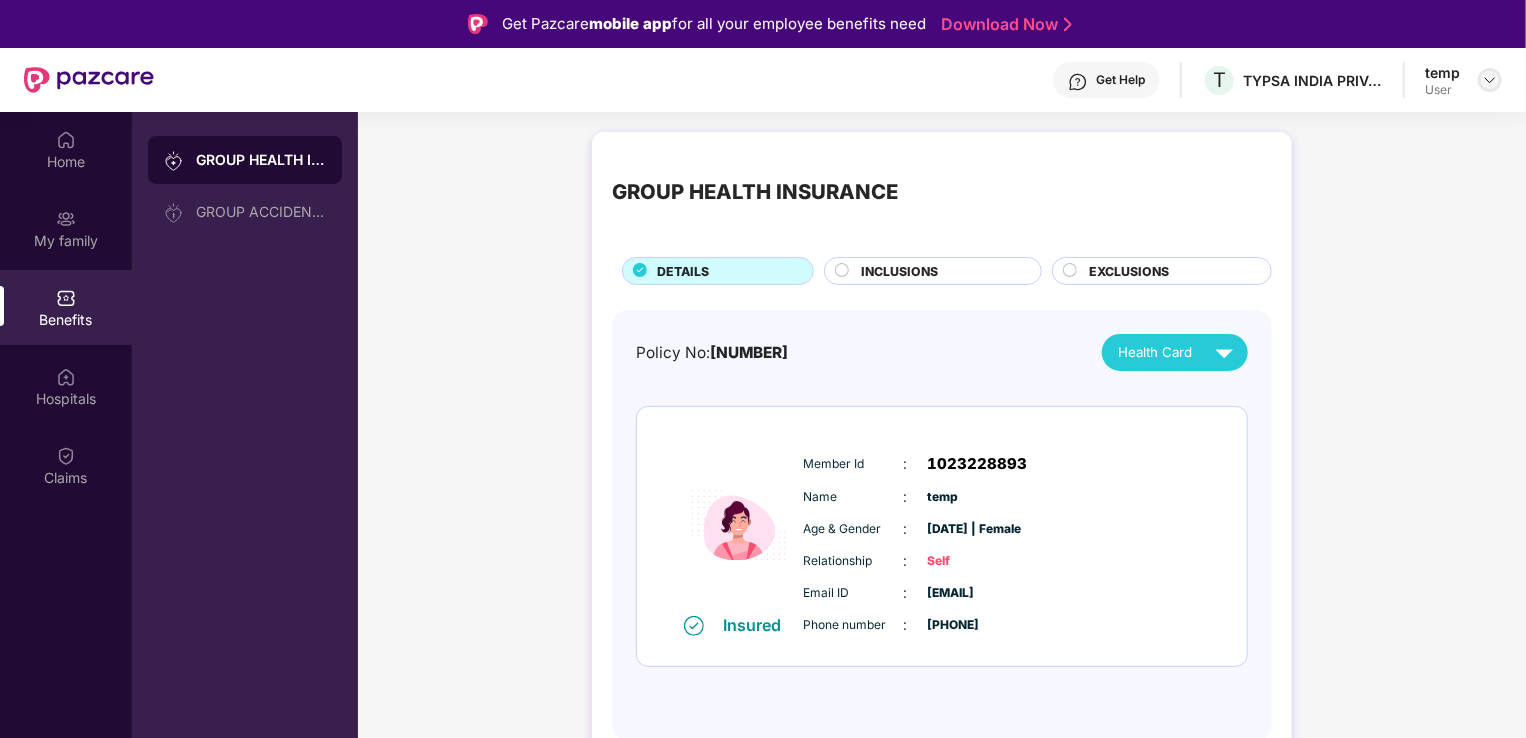 click at bounding box center [1490, 80] 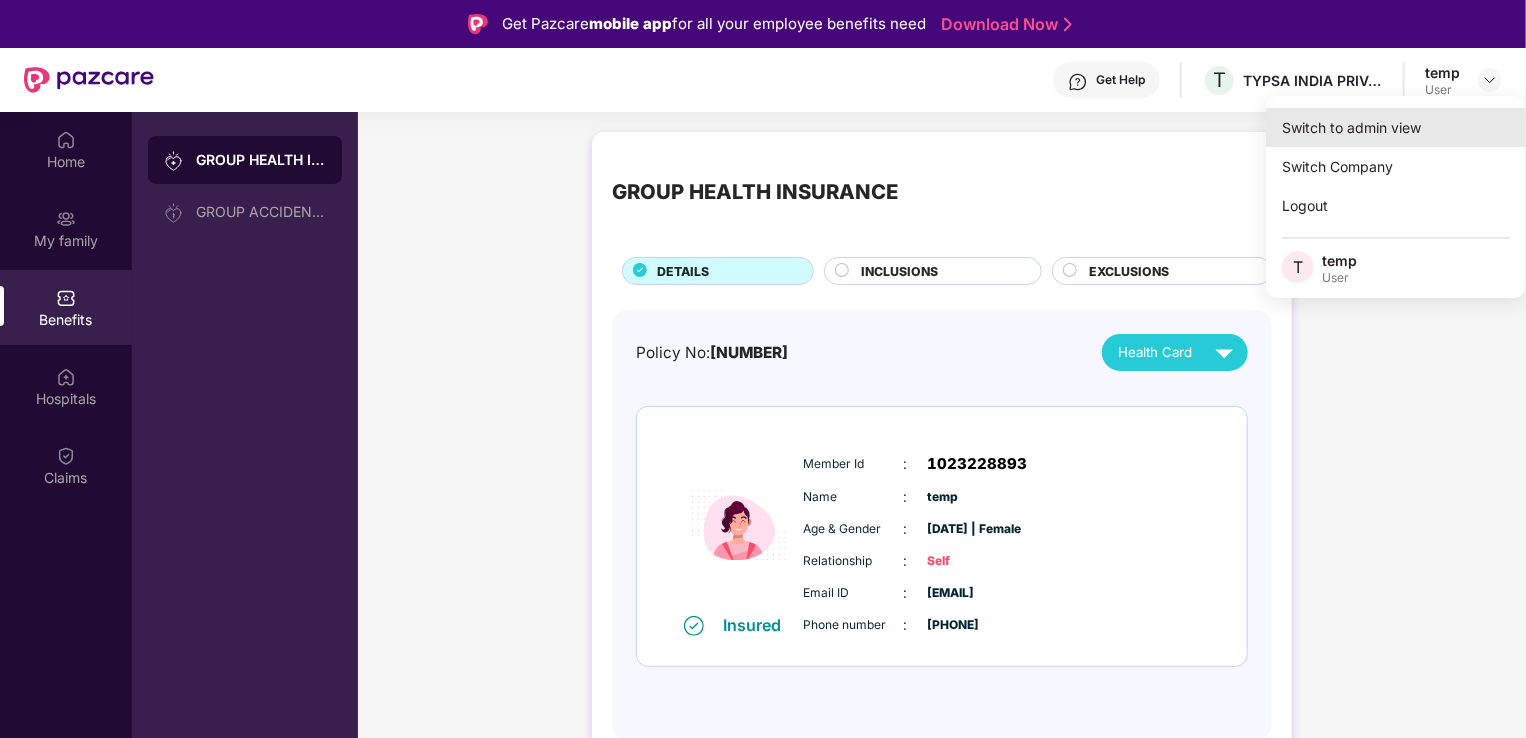 click on "Switch to admin view" at bounding box center [1396, 127] 